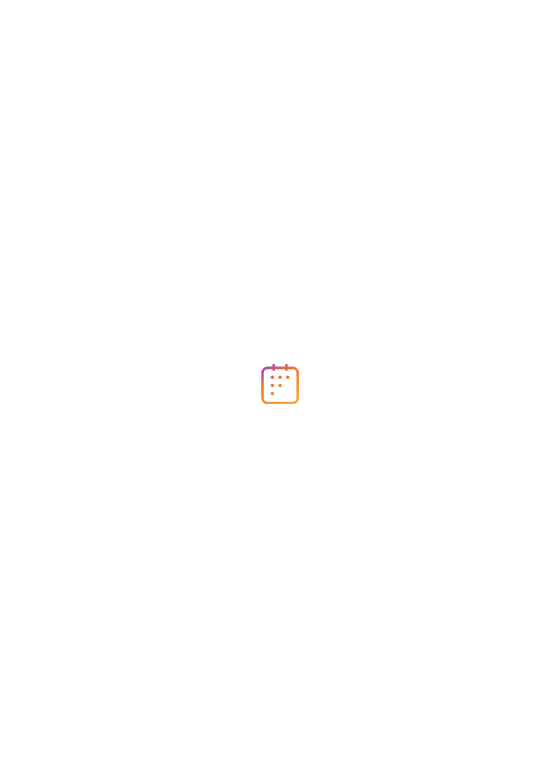 scroll, scrollTop: 0, scrollLeft: 0, axis: both 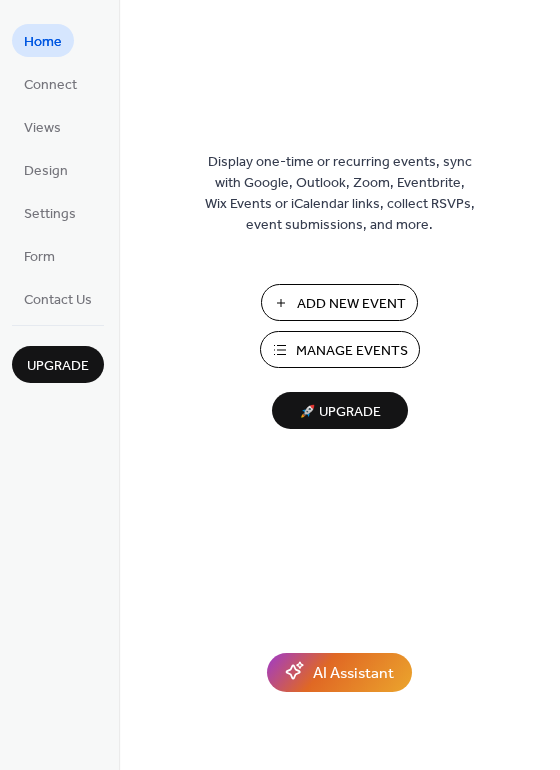click on "Add New Event" at bounding box center (351, 304) 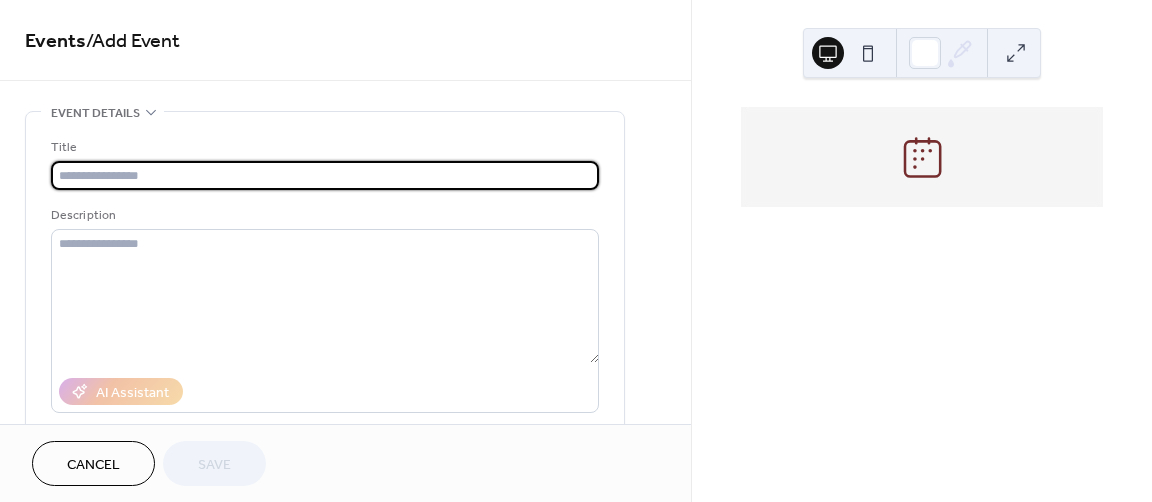scroll, scrollTop: 0, scrollLeft: 0, axis: both 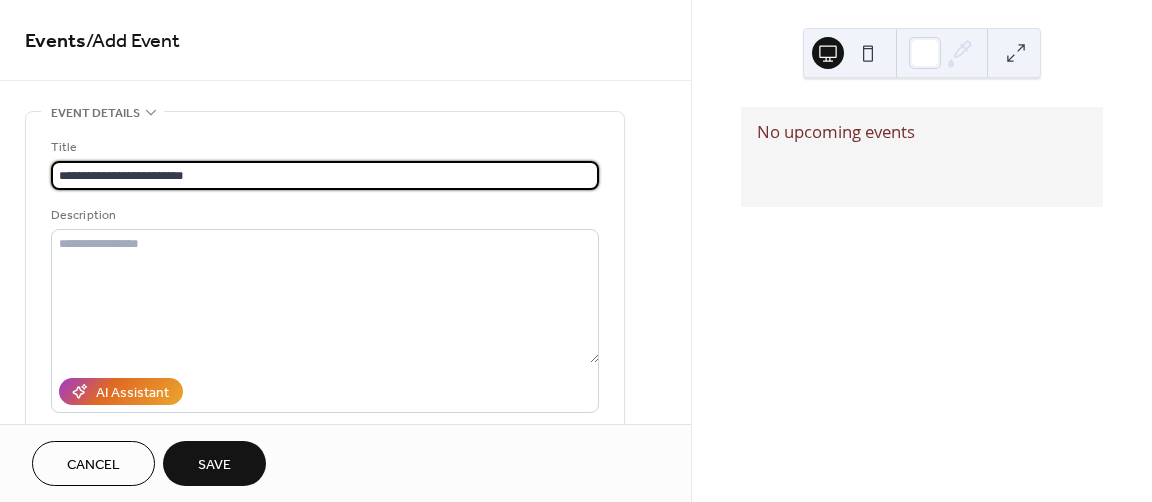 click on "**********" at bounding box center (325, 175) 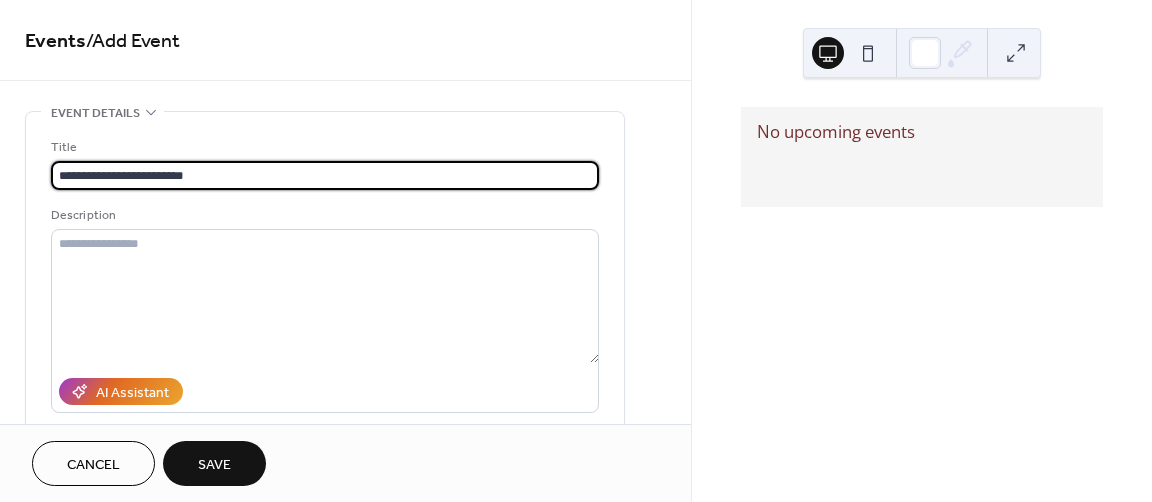 click on "**********" at bounding box center (325, 175) 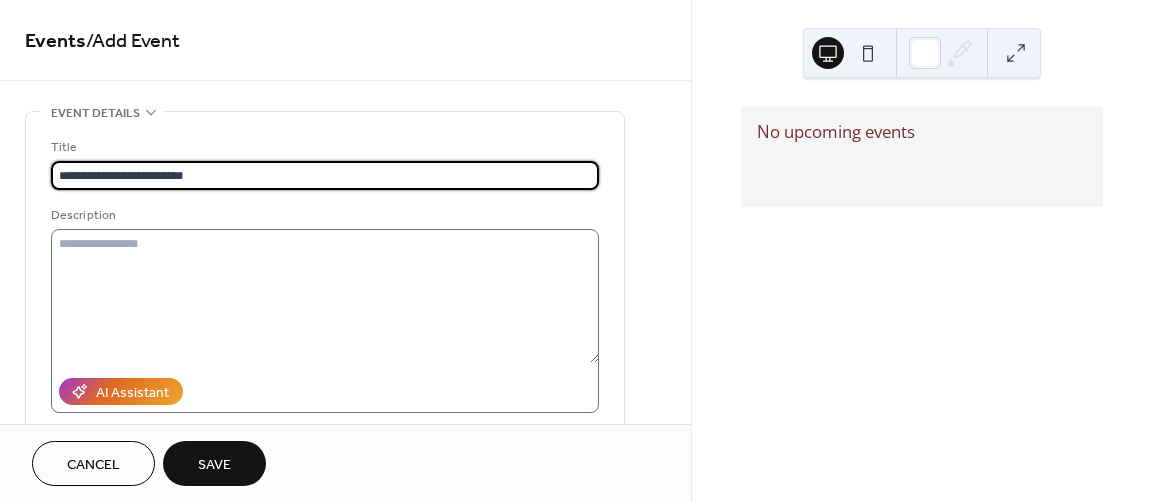 scroll, scrollTop: 300, scrollLeft: 0, axis: vertical 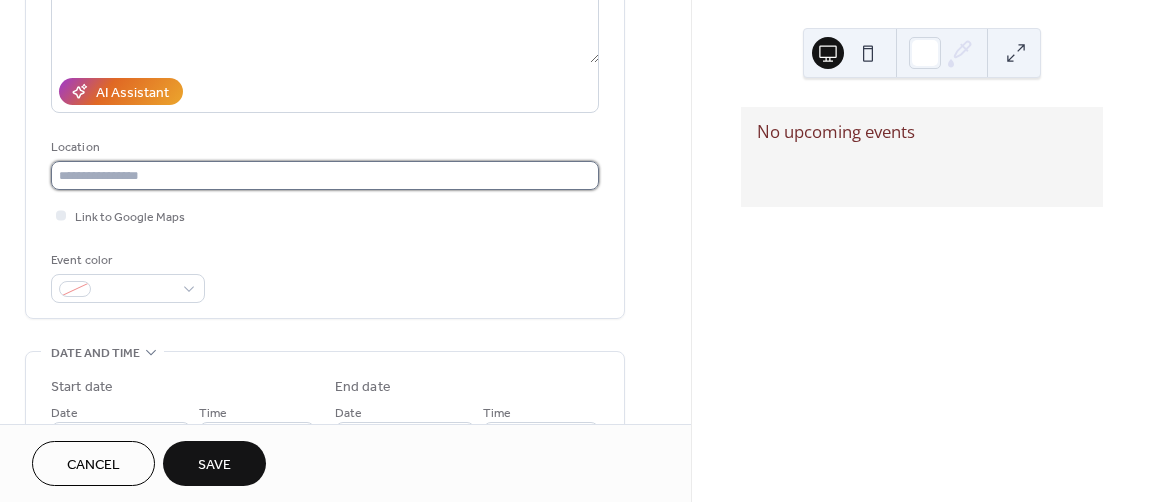 click at bounding box center (325, 175) 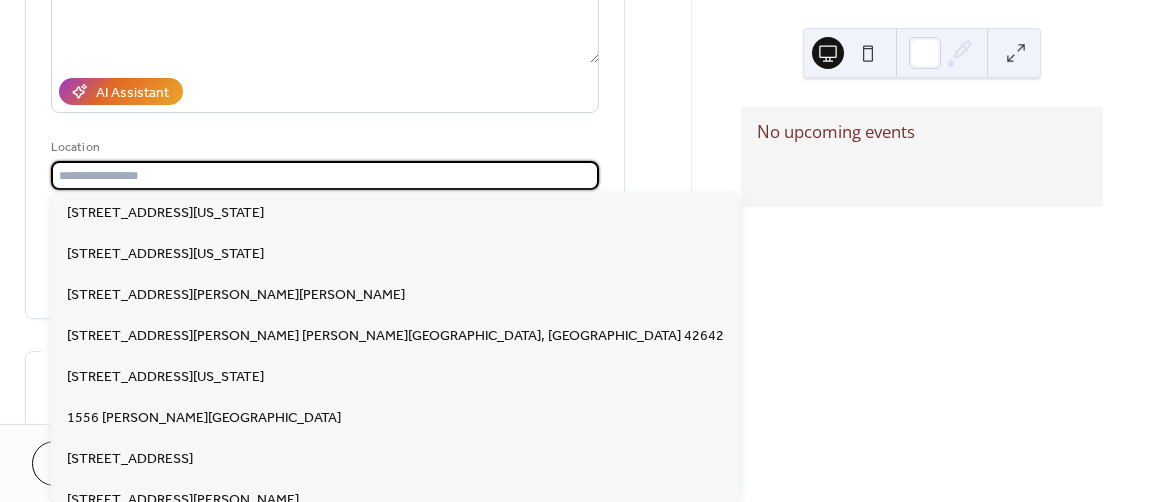 paste on "**********" 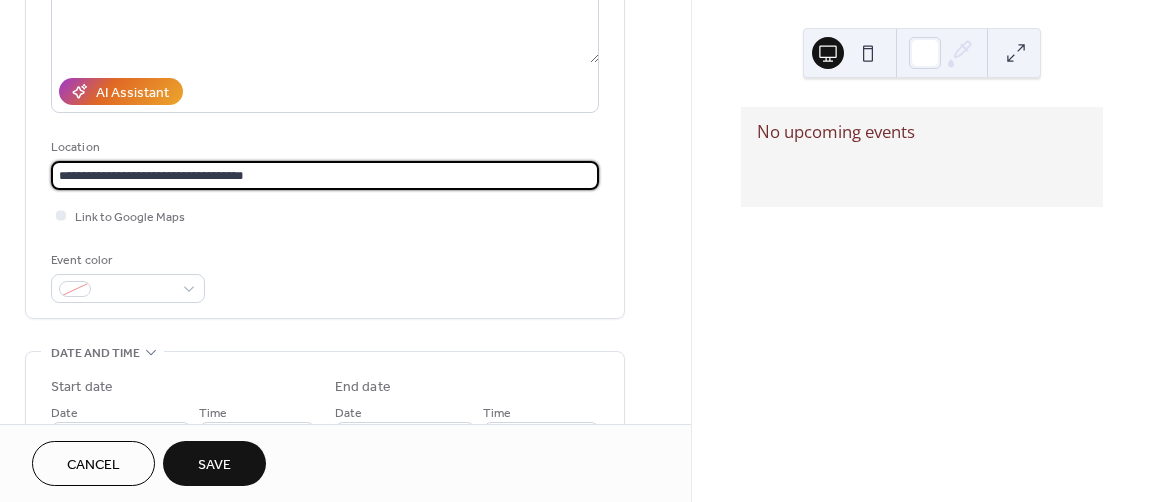 scroll, scrollTop: 0, scrollLeft: 0, axis: both 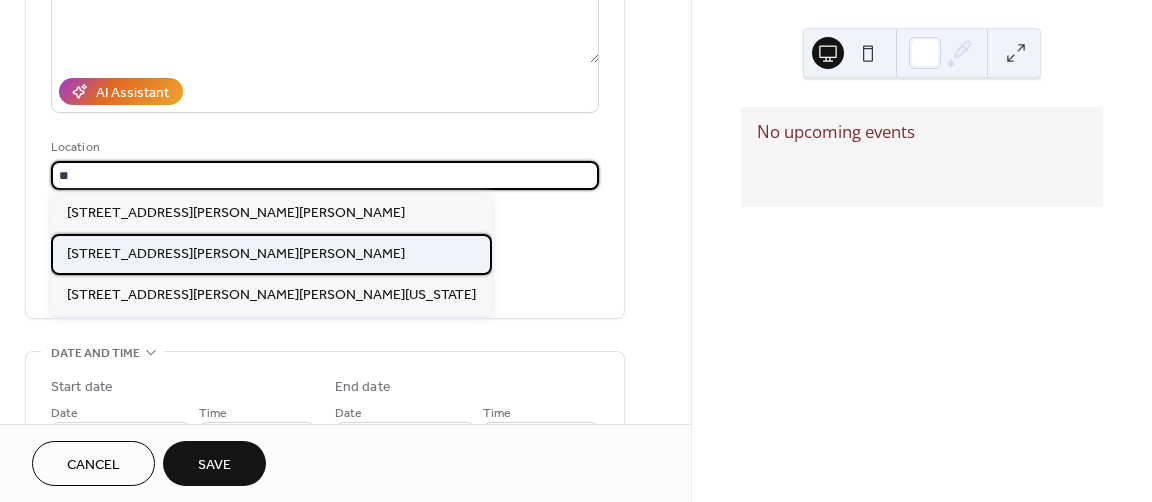click on "[STREET_ADDRESS][PERSON_NAME][PERSON_NAME]" at bounding box center [236, 254] 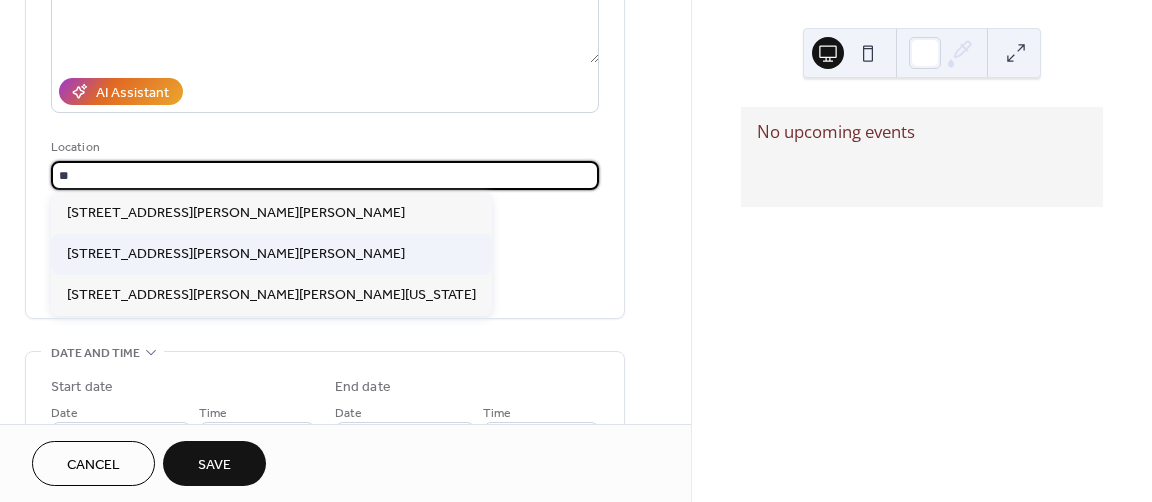 type on "**********" 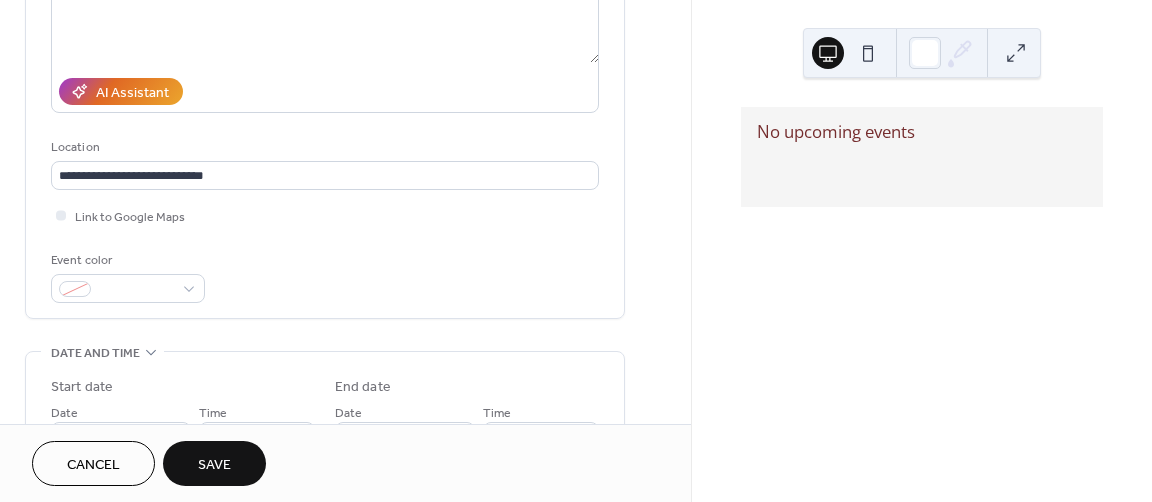 scroll, scrollTop: 500, scrollLeft: 0, axis: vertical 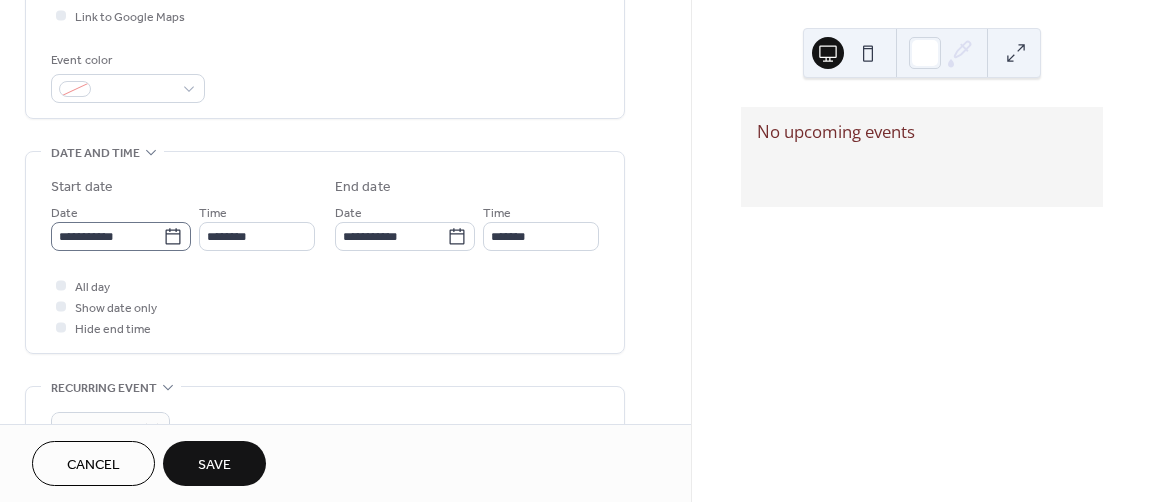 click 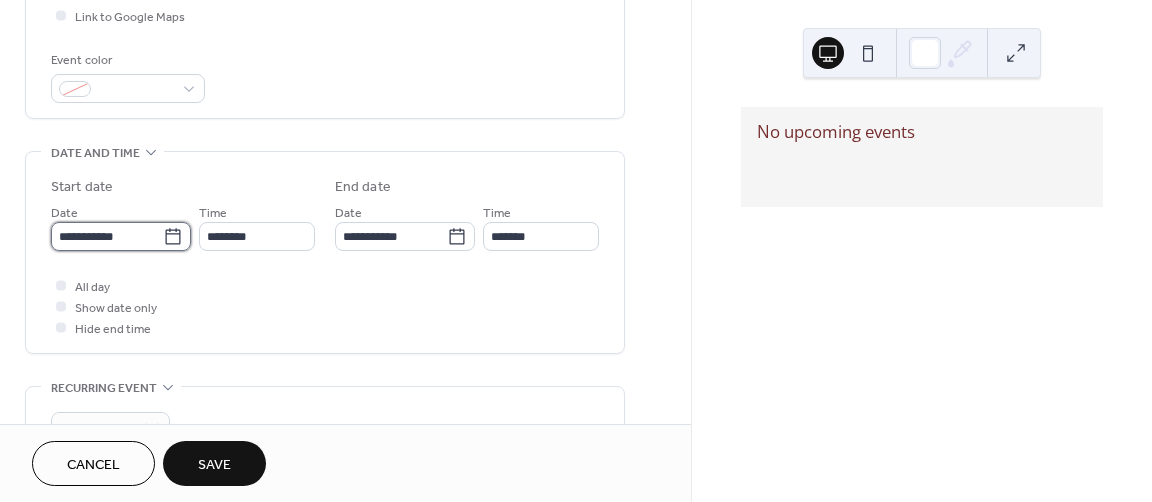 click on "**********" at bounding box center [107, 236] 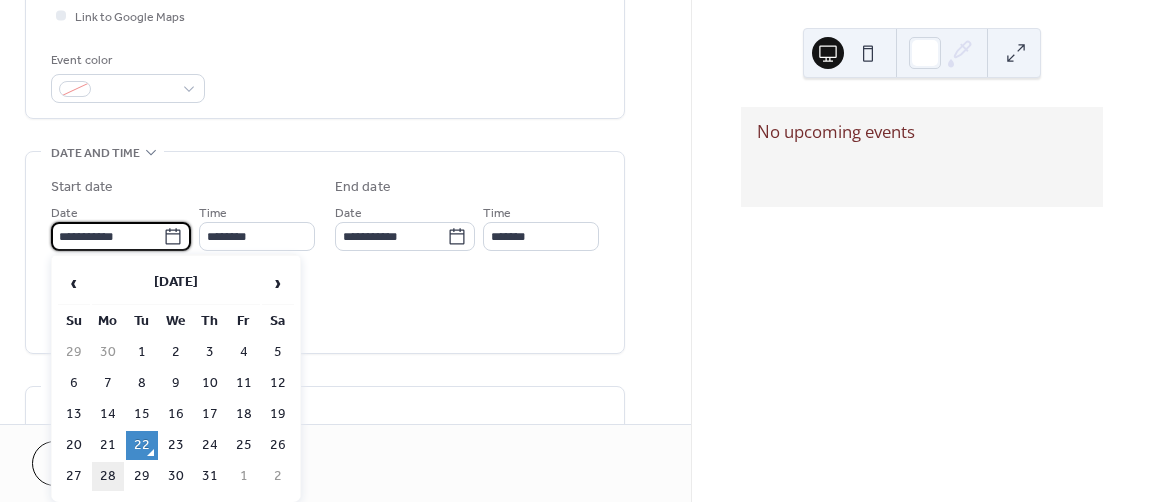 click on "28" at bounding box center (108, 476) 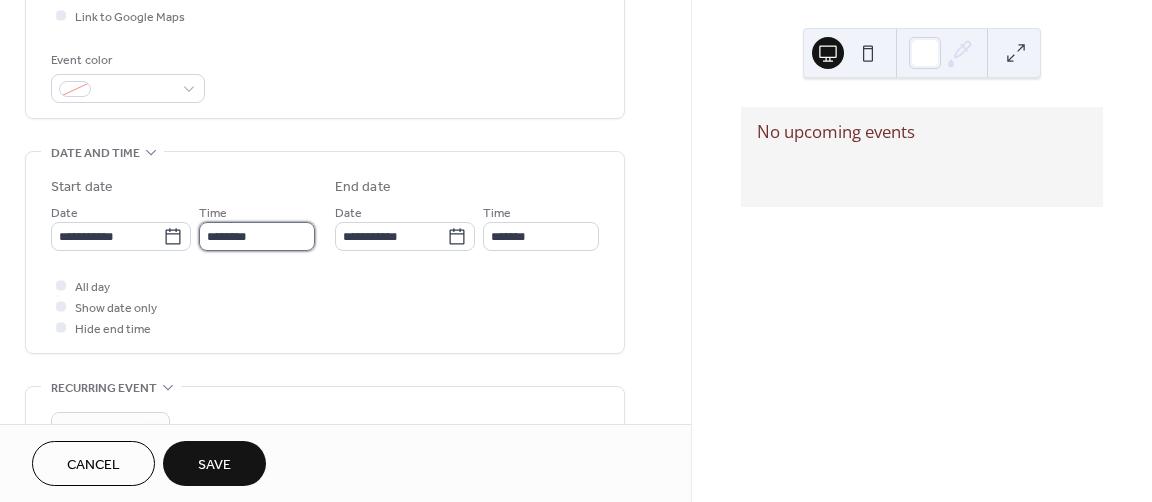 click on "********" at bounding box center (257, 236) 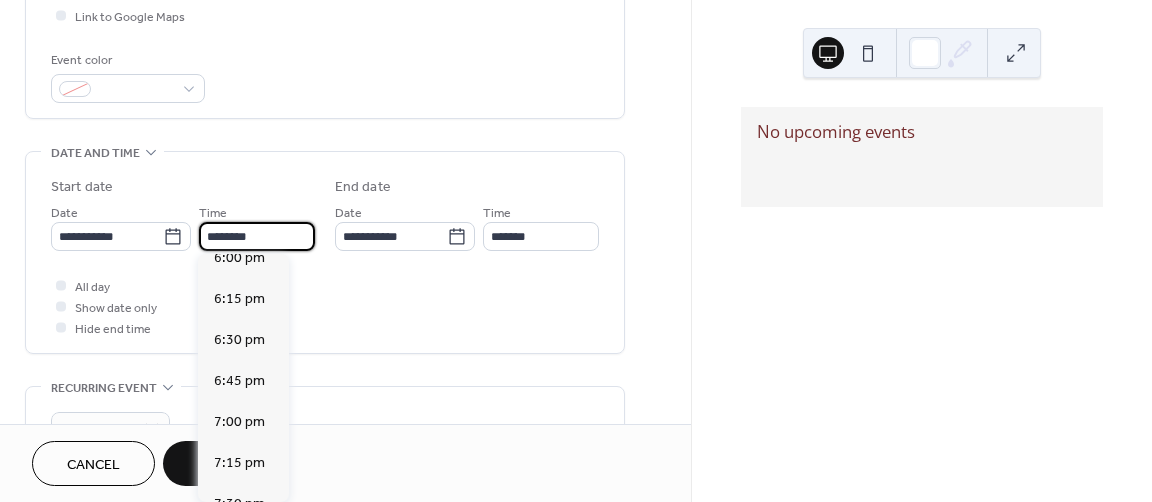 scroll, scrollTop: 3068, scrollLeft: 0, axis: vertical 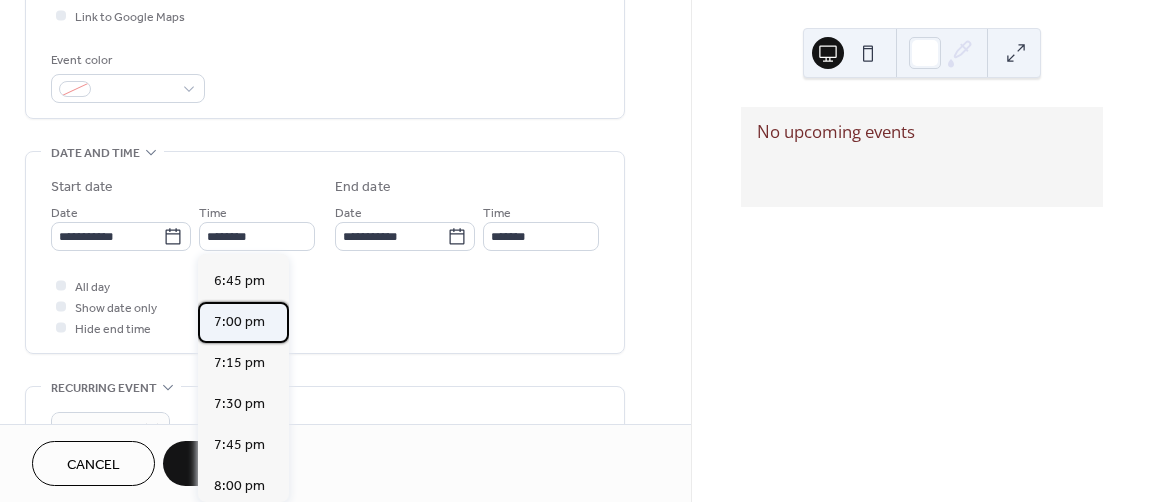 click on "7:00 pm" at bounding box center (239, 321) 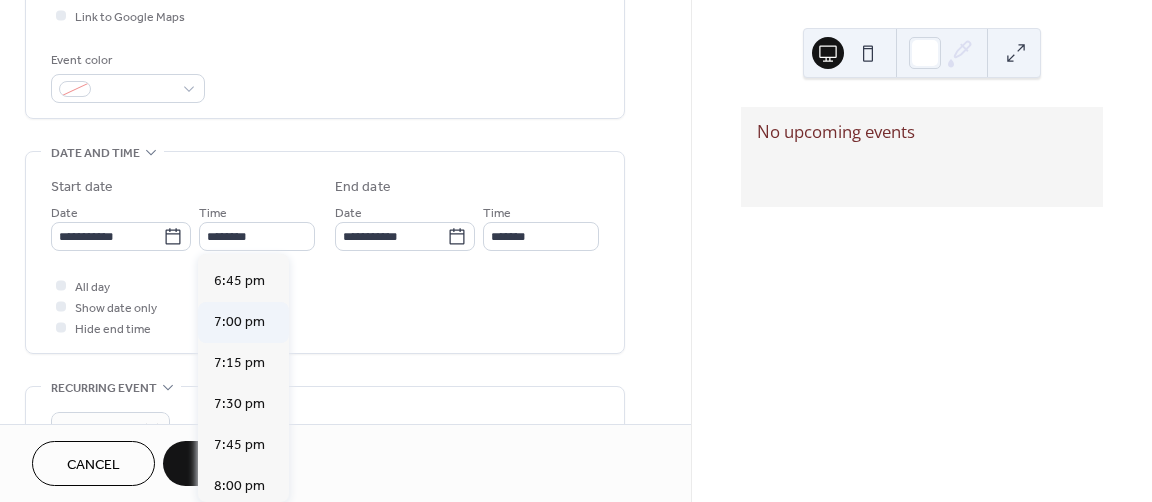 type on "*******" 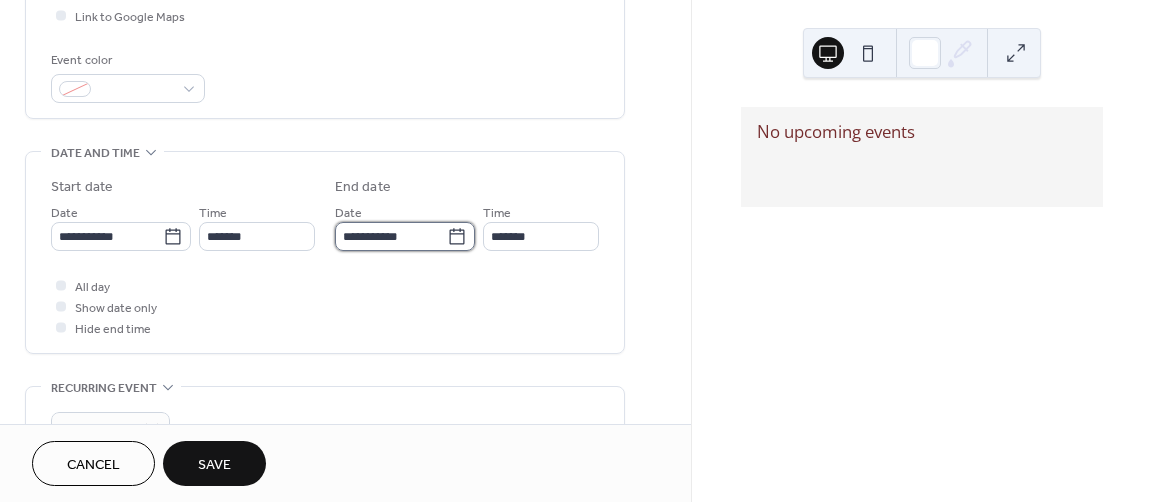 click on "**********" at bounding box center (391, 236) 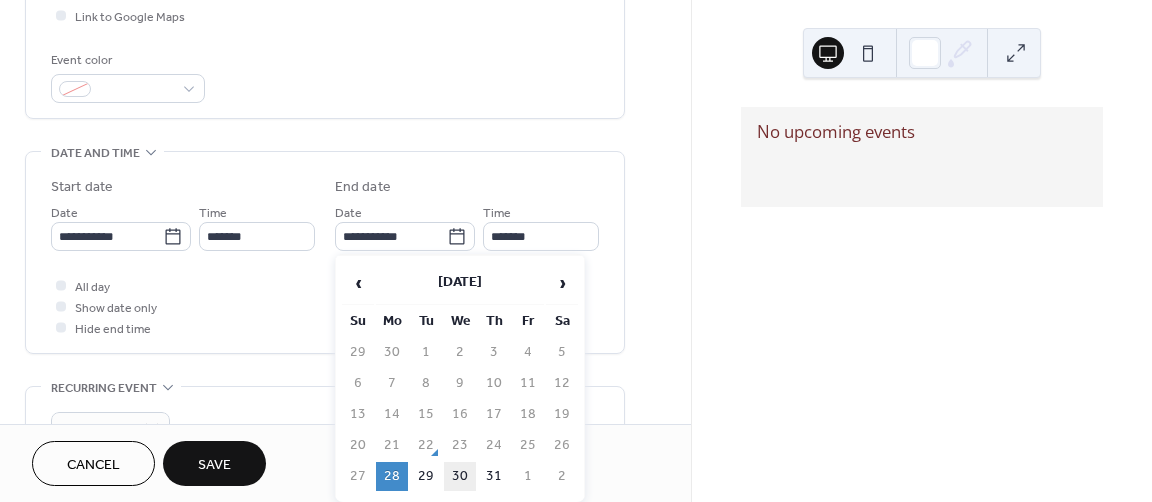 click on "30" at bounding box center (460, 476) 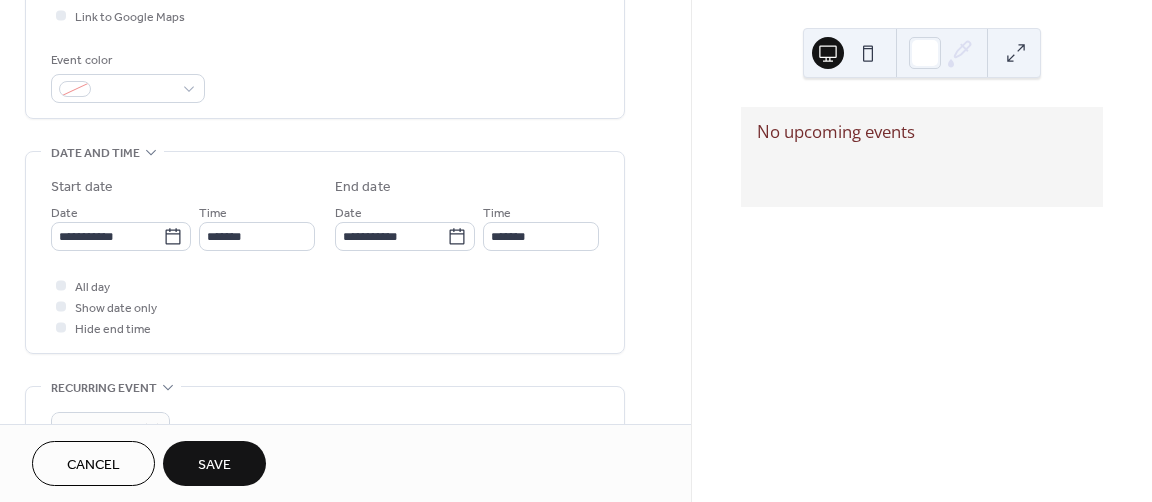click on "**********" at bounding box center [325, 257] 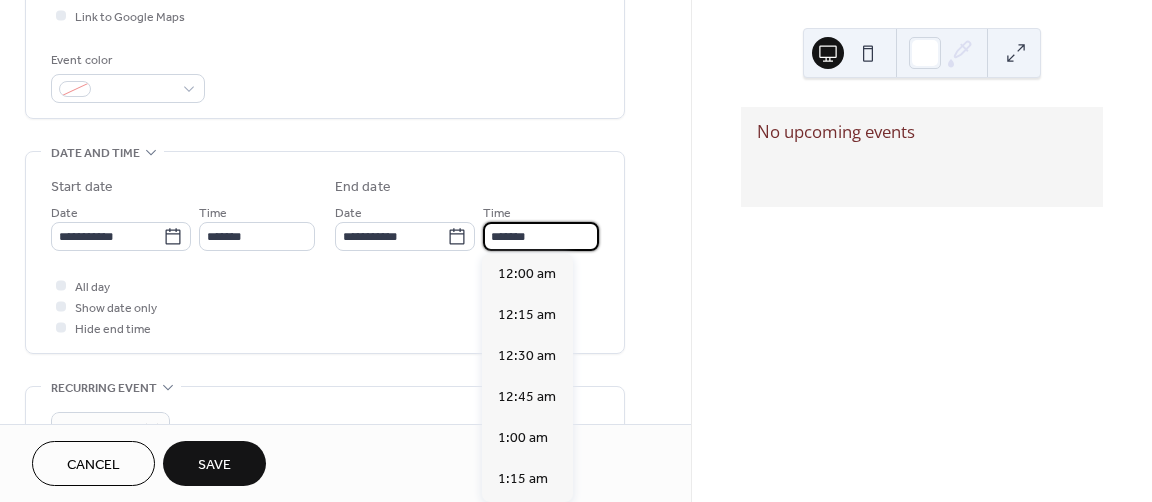 scroll, scrollTop: 3280, scrollLeft: 0, axis: vertical 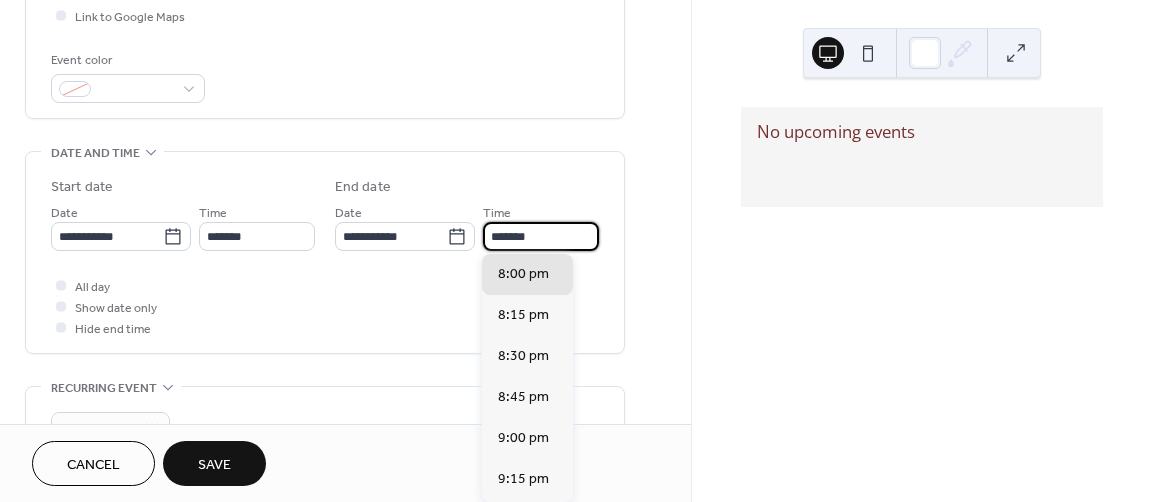 click on "*******" at bounding box center (541, 236) 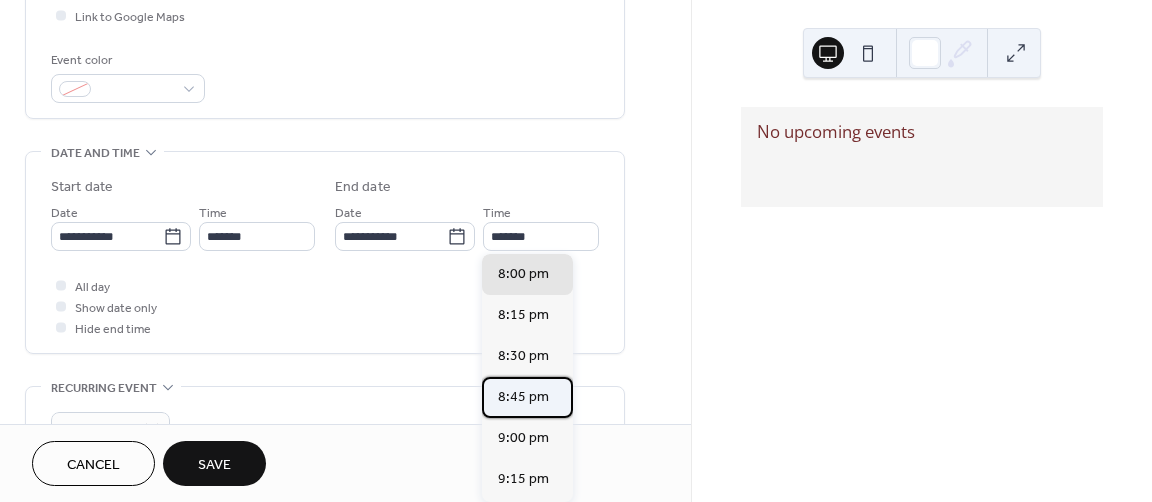 click on "8:45 pm" at bounding box center [523, 396] 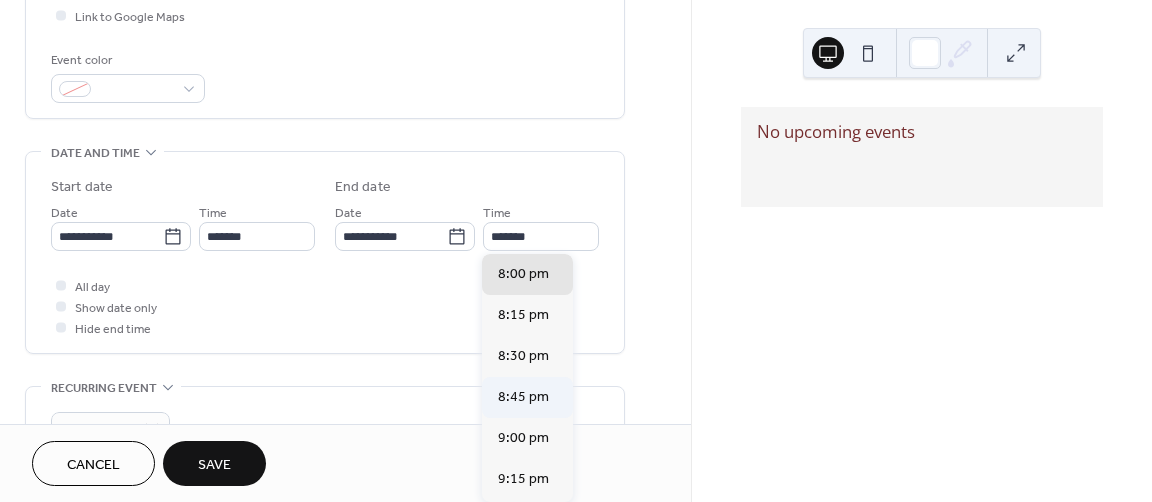 type on "*******" 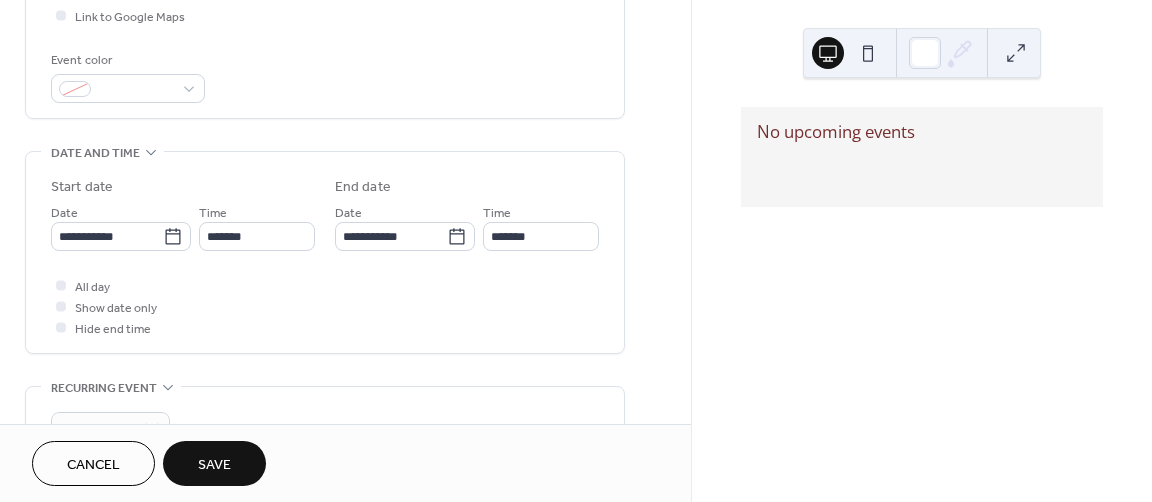 click on "All day Show date only Hide end time" at bounding box center [325, 306] 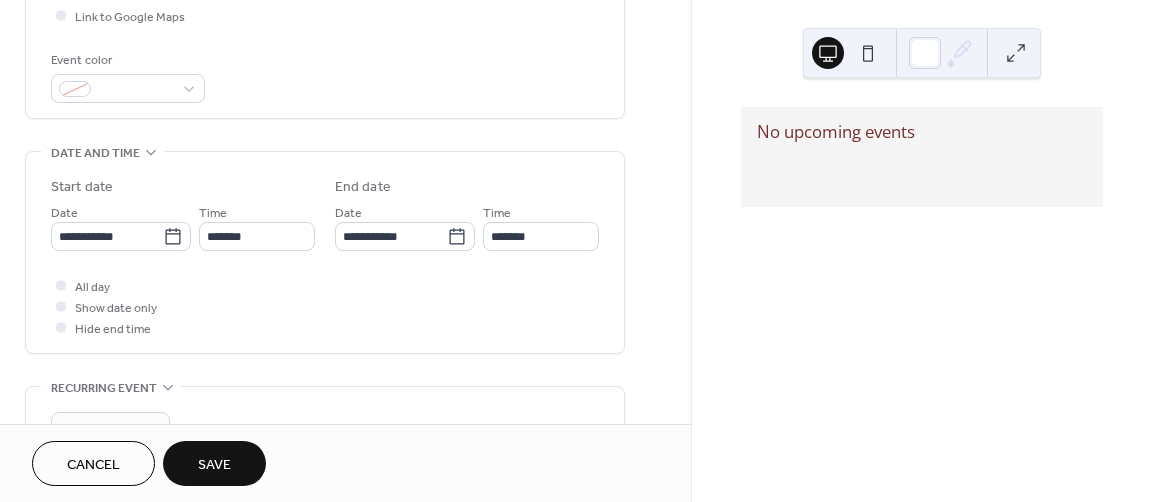 scroll, scrollTop: 700, scrollLeft: 0, axis: vertical 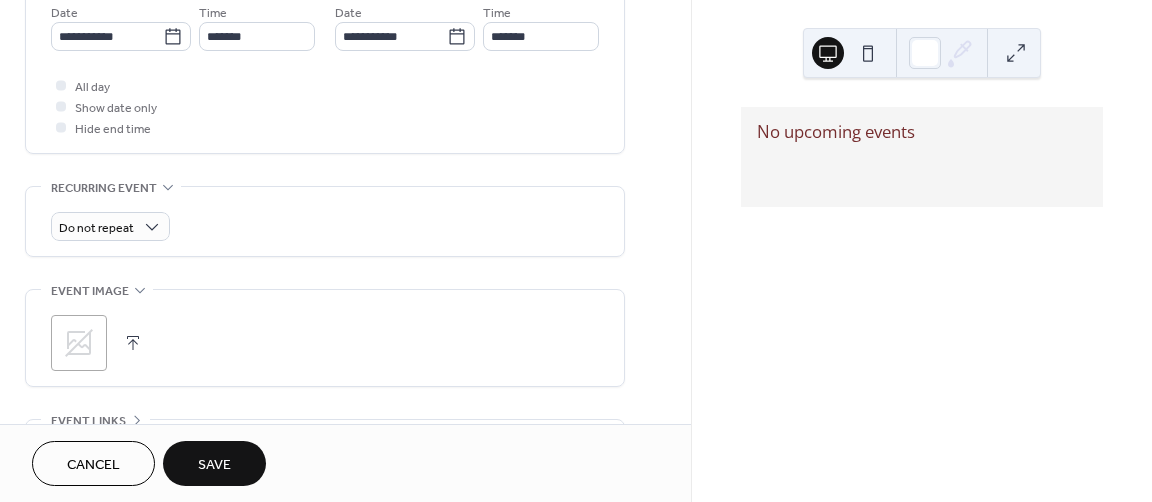 click at bounding box center (133, 343) 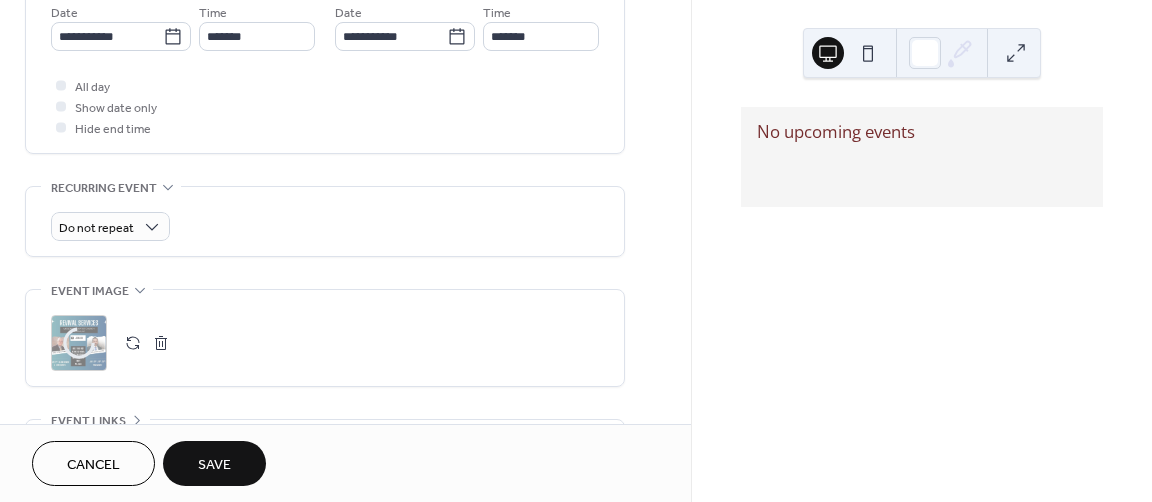 scroll, scrollTop: 899, scrollLeft: 0, axis: vertical 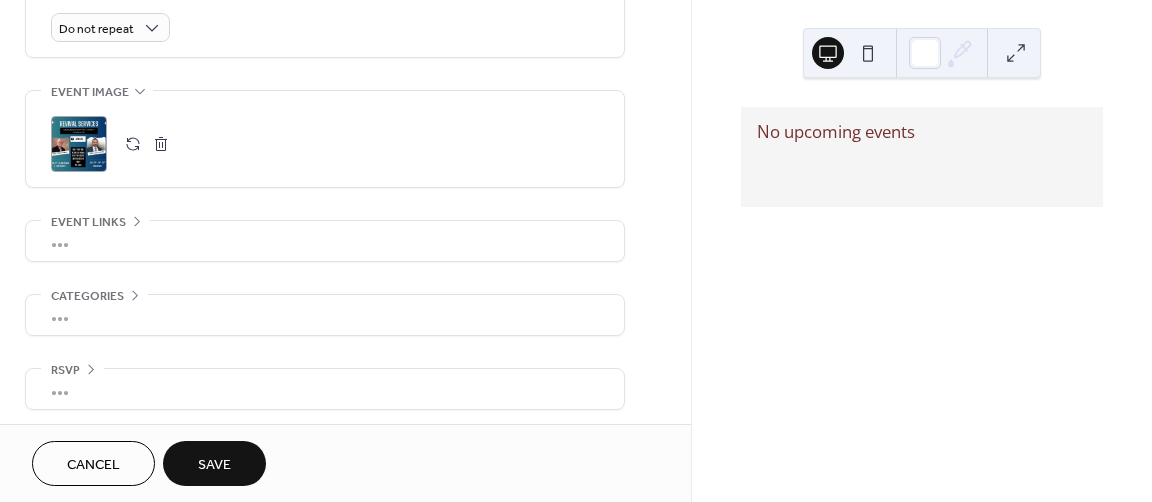 click on "•••" at bounding box center (325, 241) 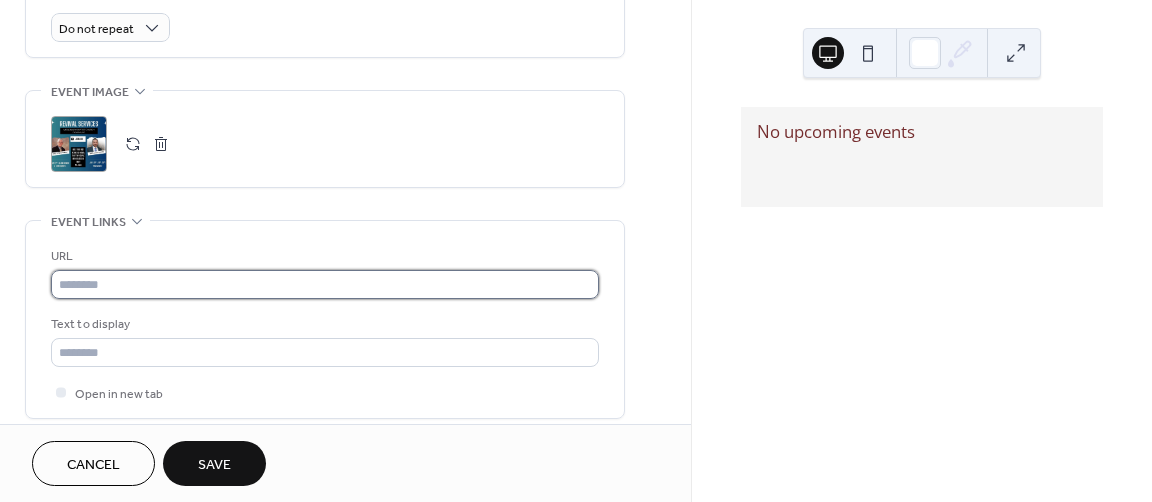 click at bounding box center (325, 284) 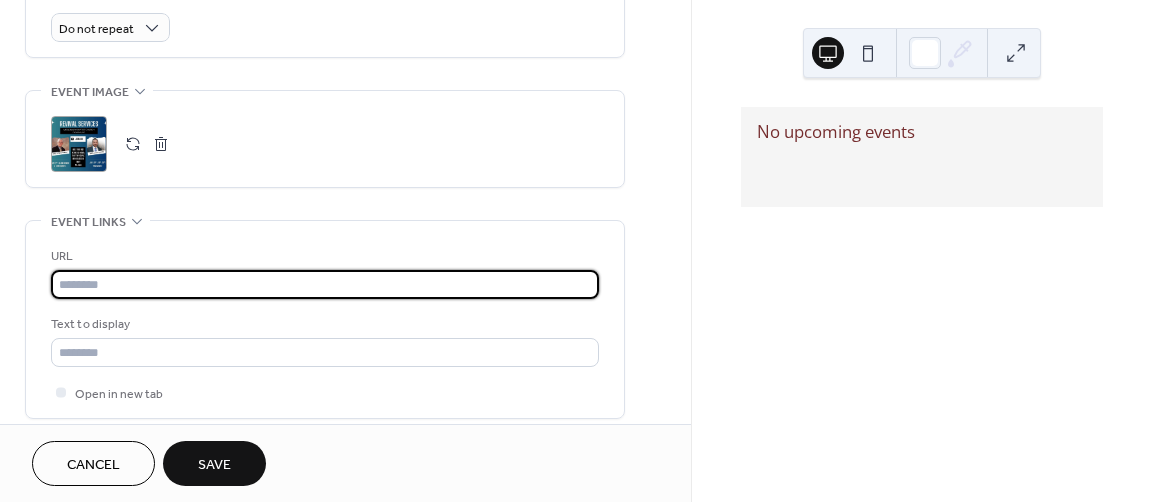 paste on "**********" 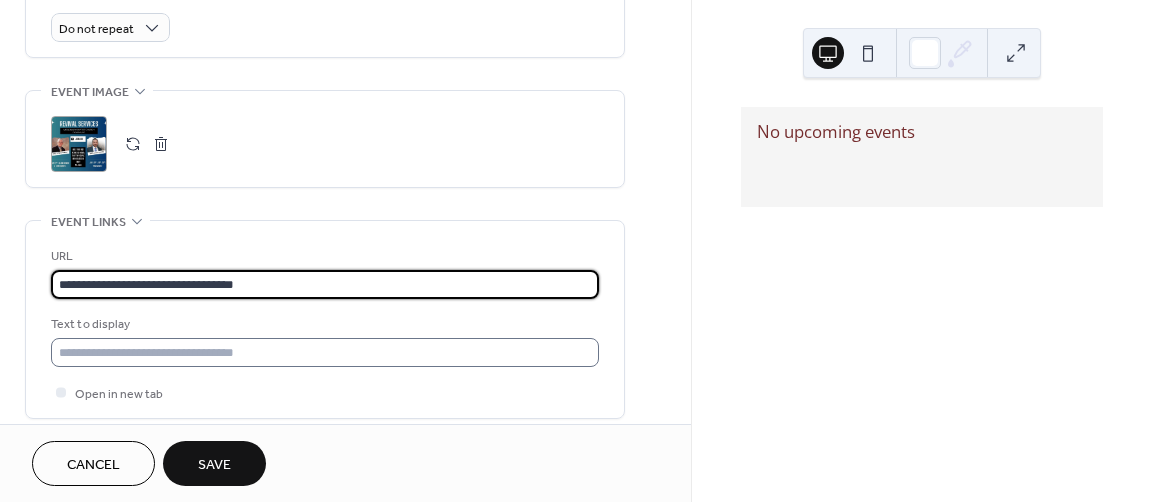 type on "**********" 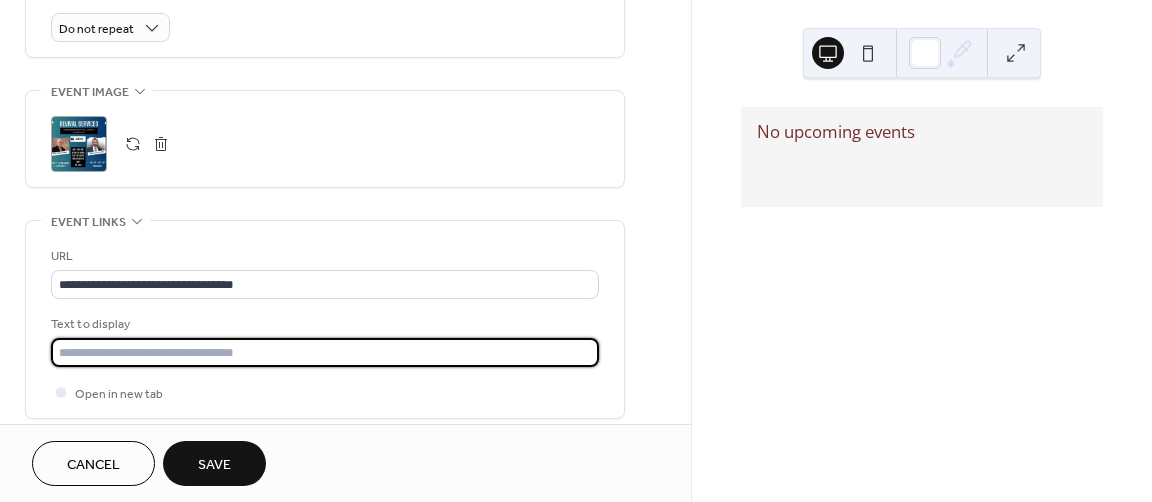 click at bounding box center [325, 352] 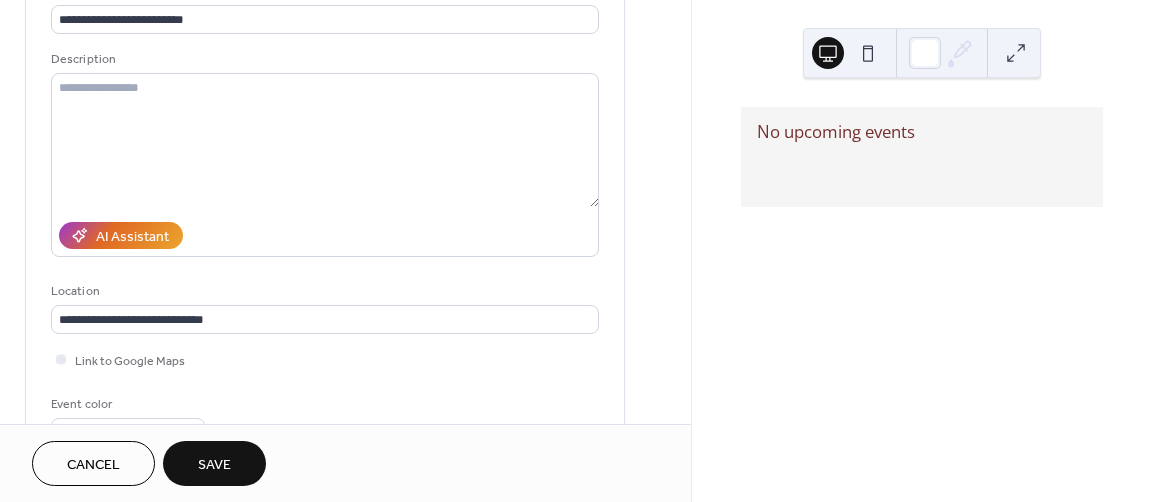scroll, scrollTop: 0, scrollLeft: 0, axis: both 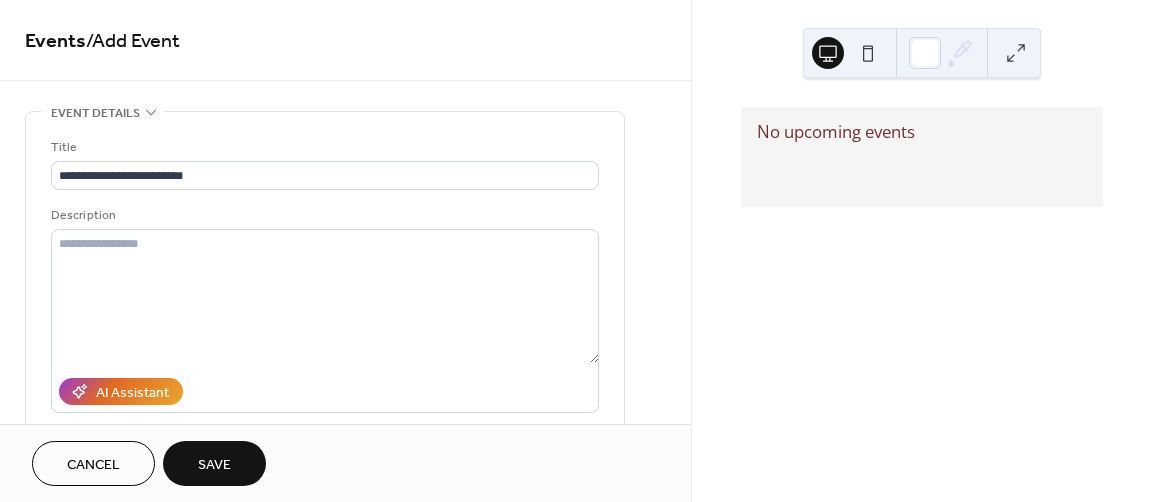 type on "********" 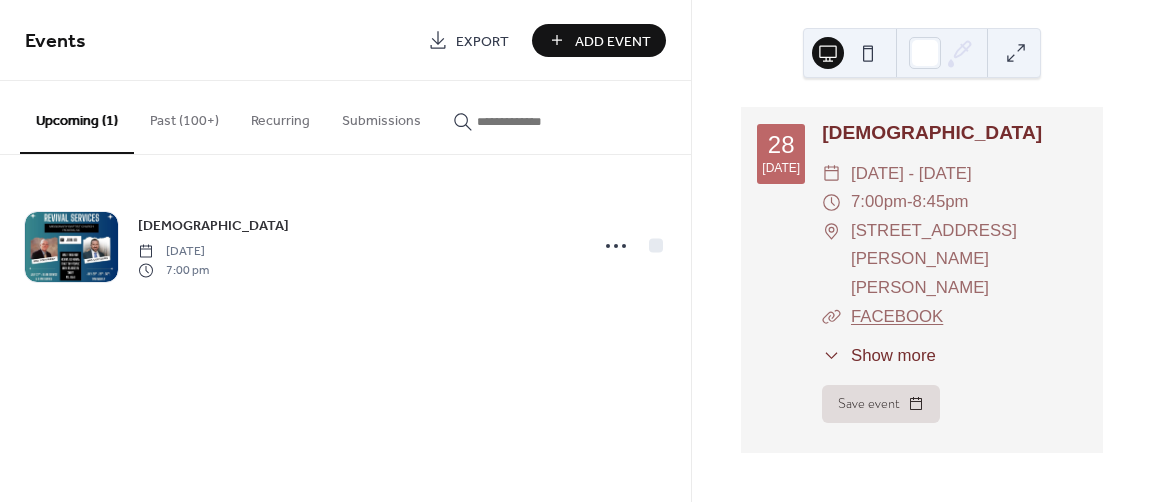 click on "Add Event" at bounding box center [599, 40] 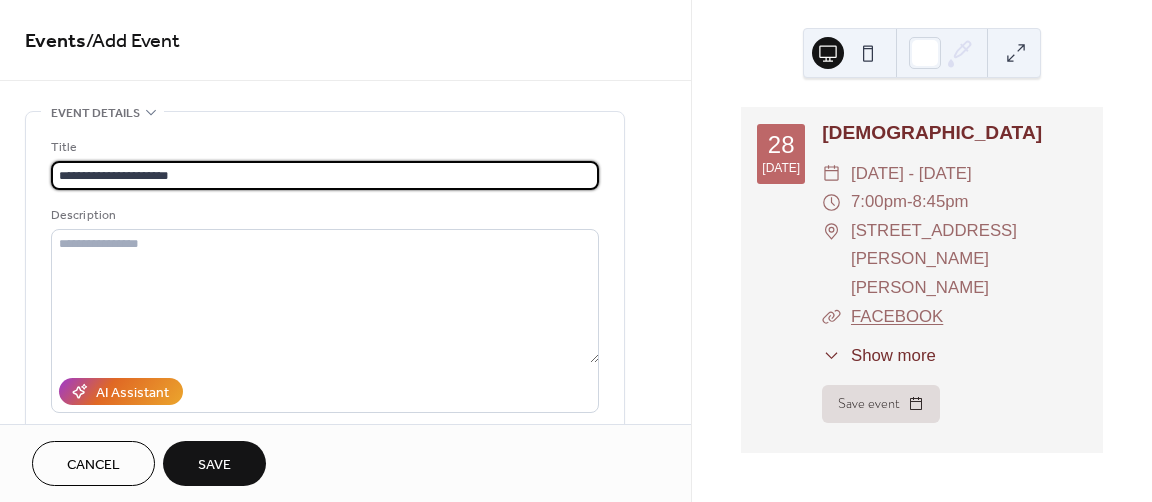 scroll, scrollTop: 100, scrollLeft: 0, axis: vertical 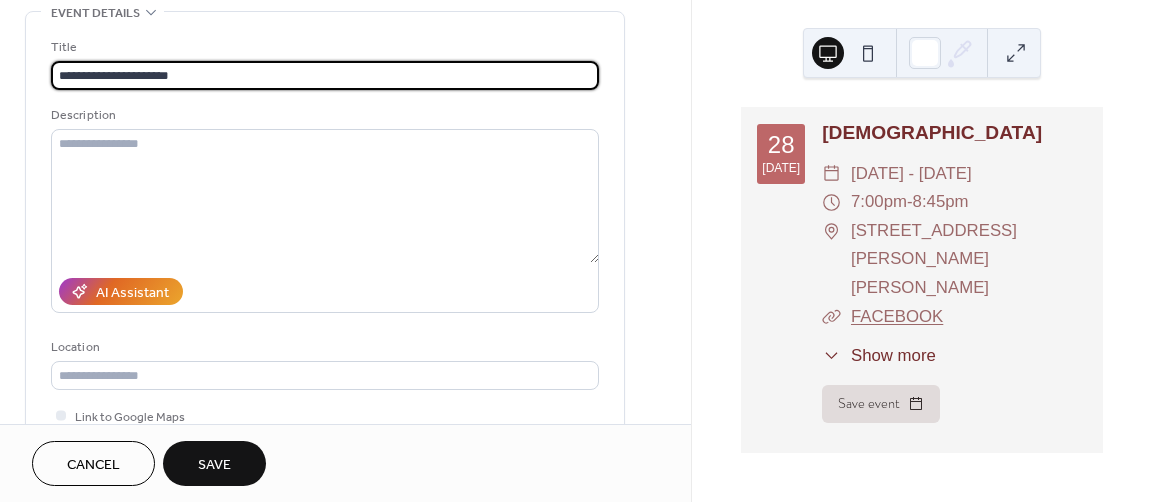type on "**********" 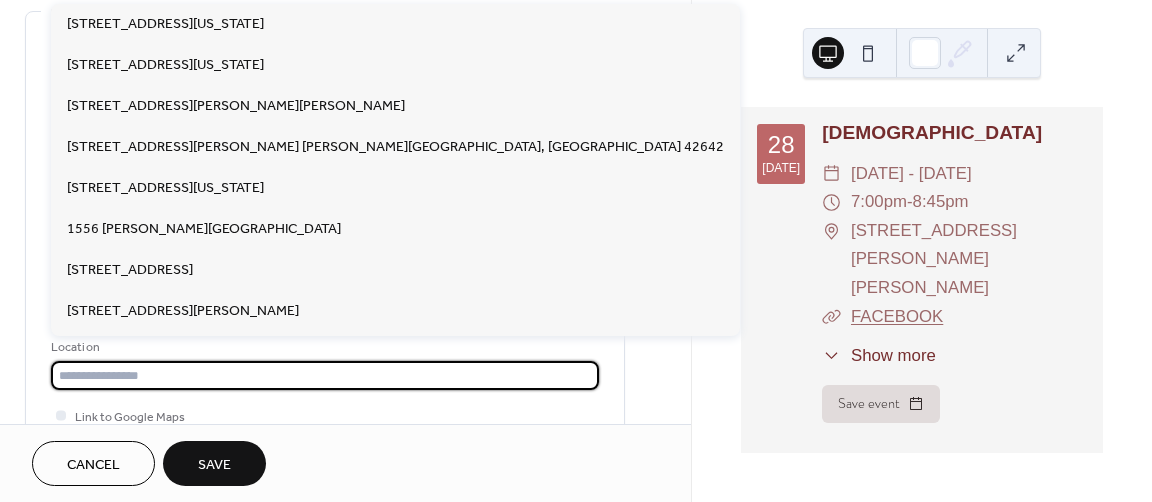click at bounding box center [325, 375] 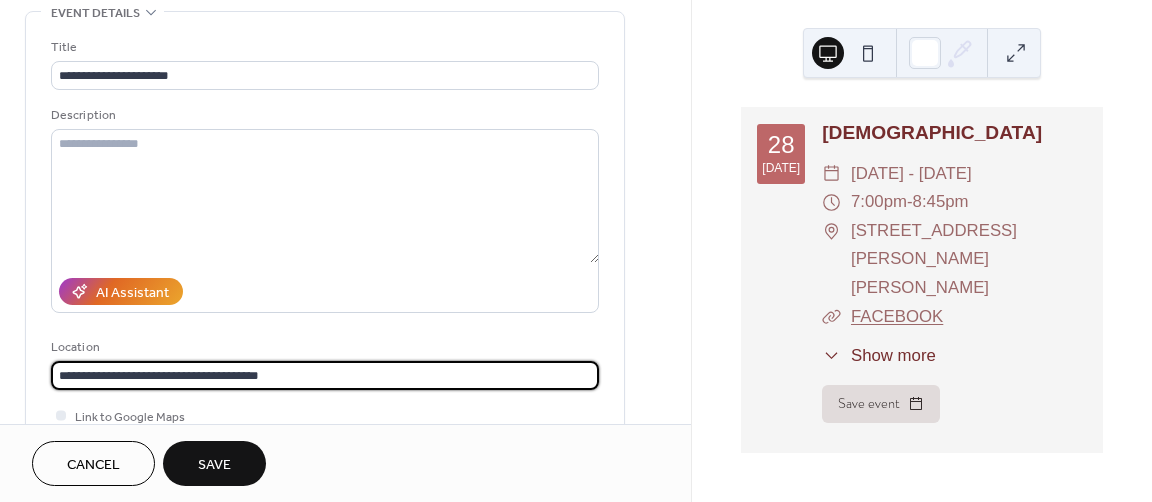 click on "**********" at bounding box center (325, 375) 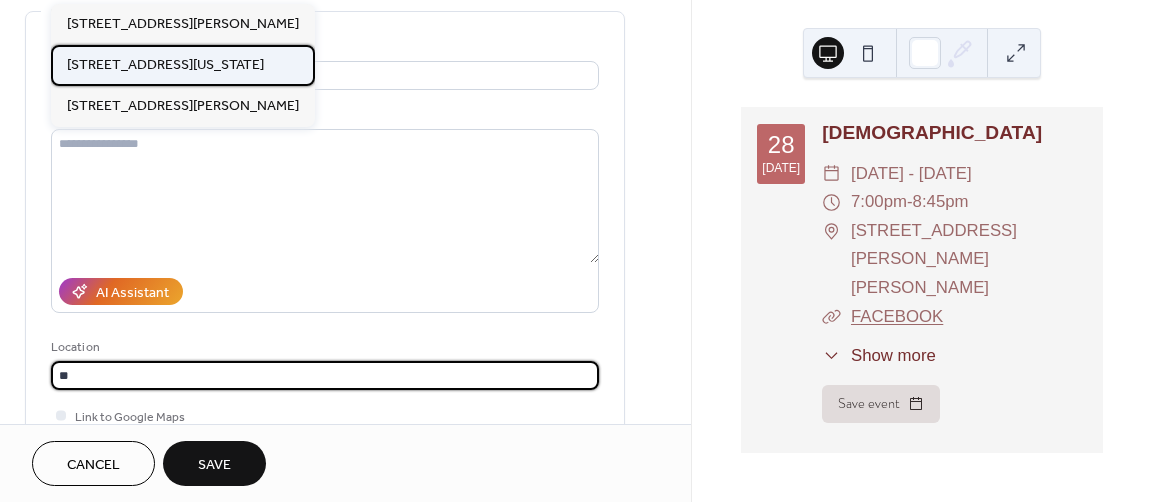 click on "[STREET_ADDRESS][US_STATE]" at bounding box center [165, 65] 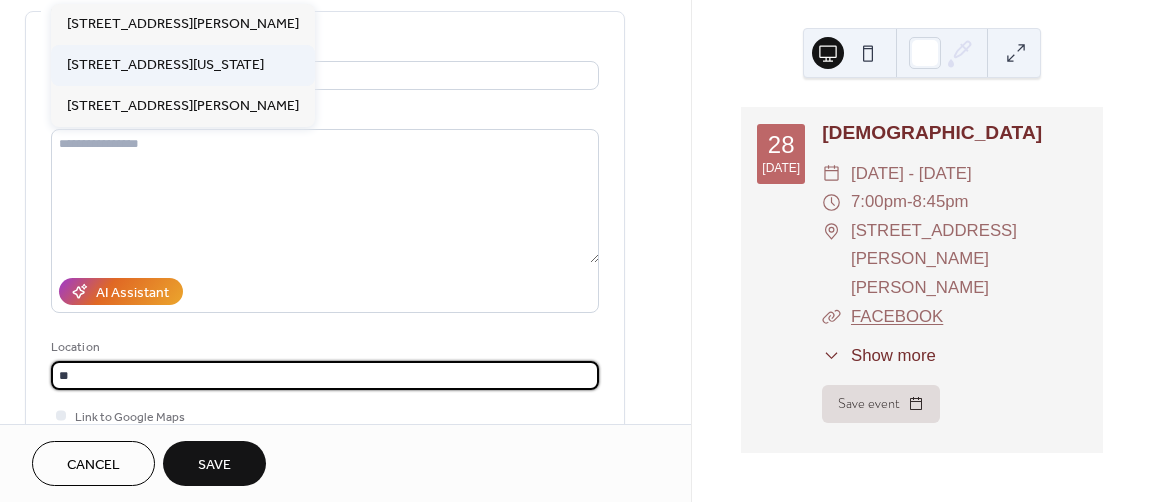 type on "**********" 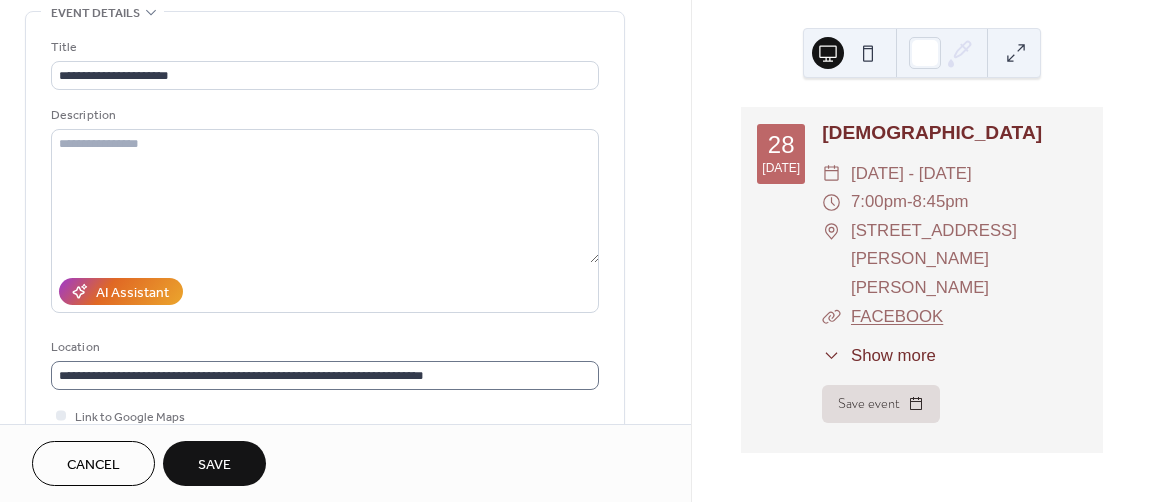 scroll, scrollTop: 0, scrollLeft: 0, axis: both 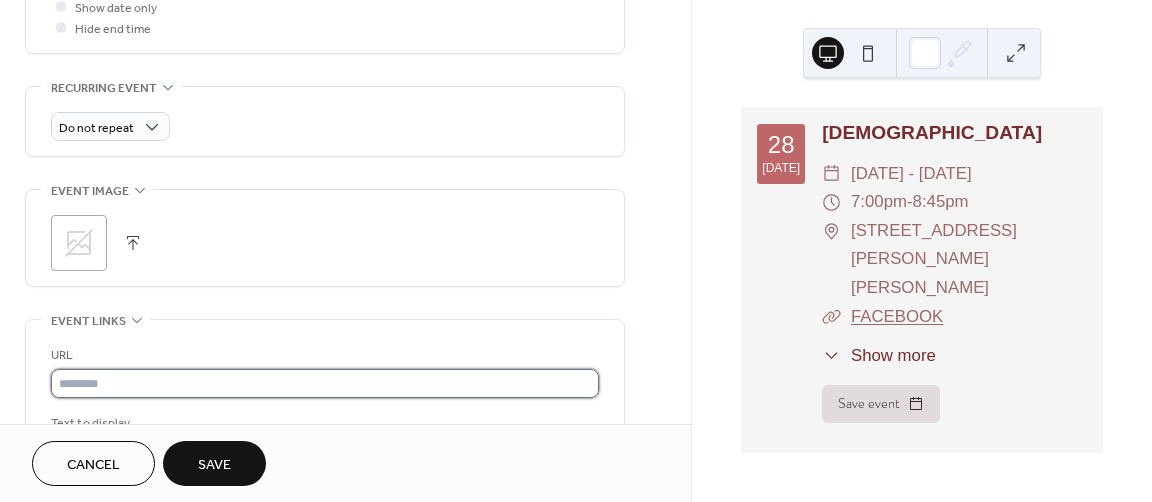 click at bounding box center [325, 383] 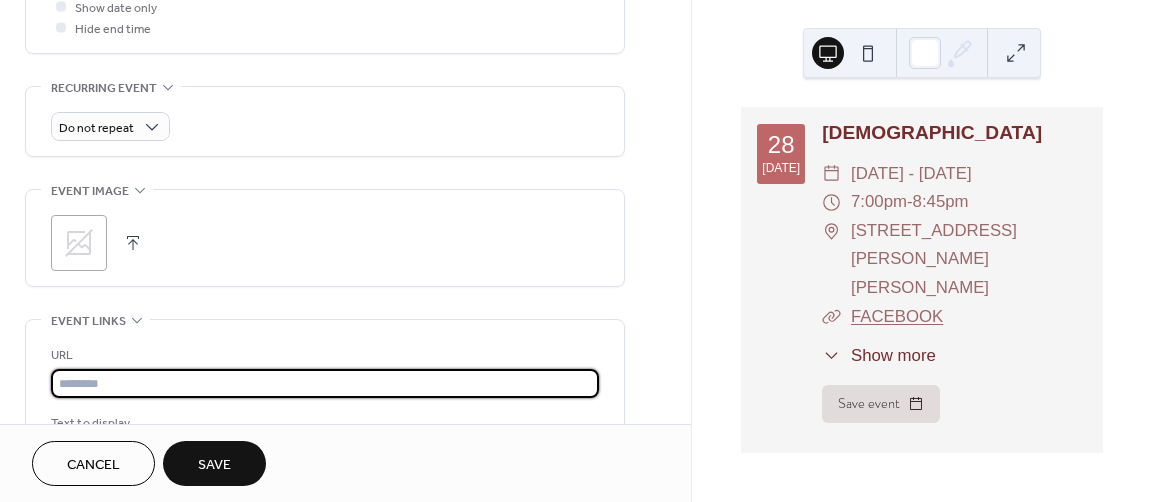 paste on "**********" 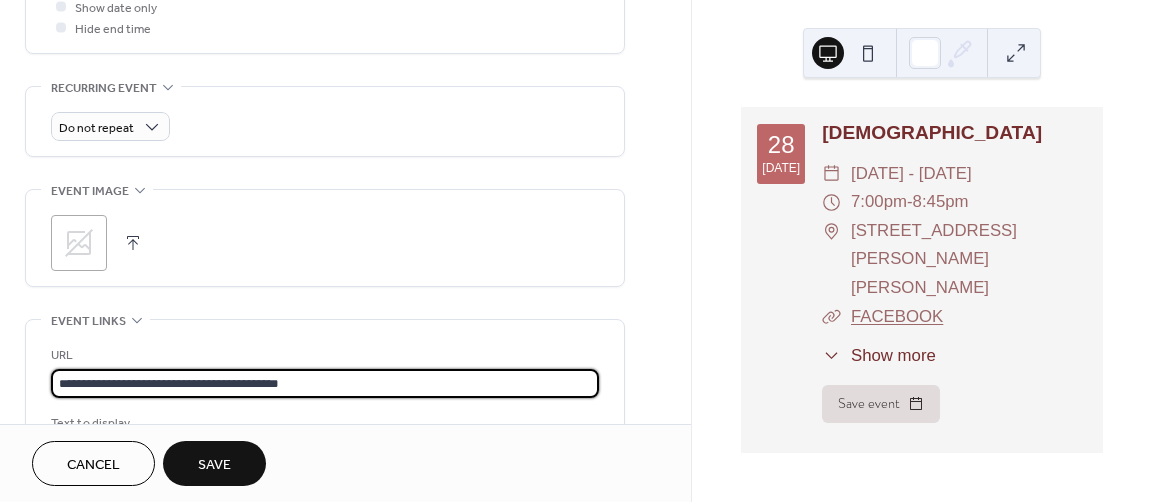 scroll, scrollTop: 1000, scrollLeft: 0, axis: vertical 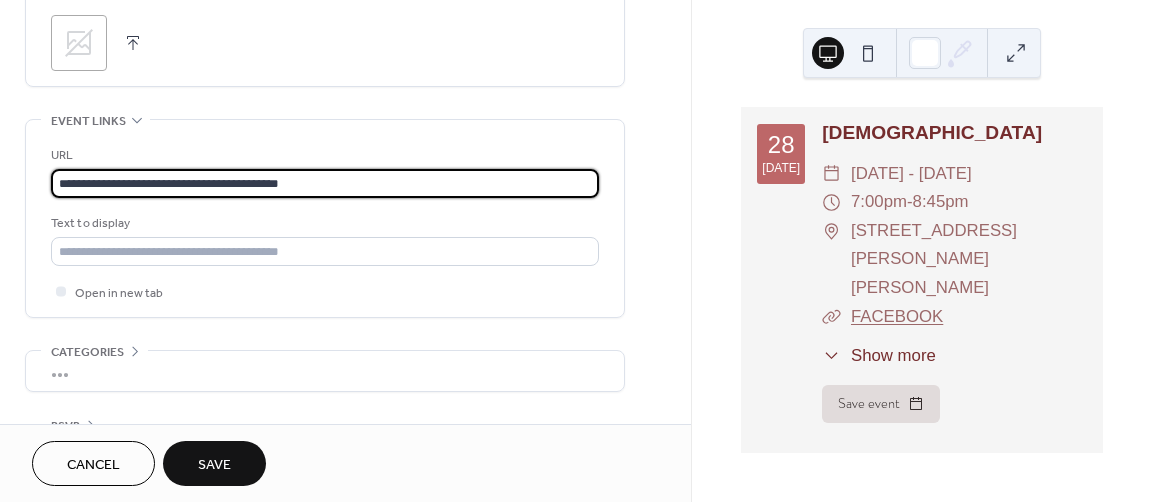 type on "**********" 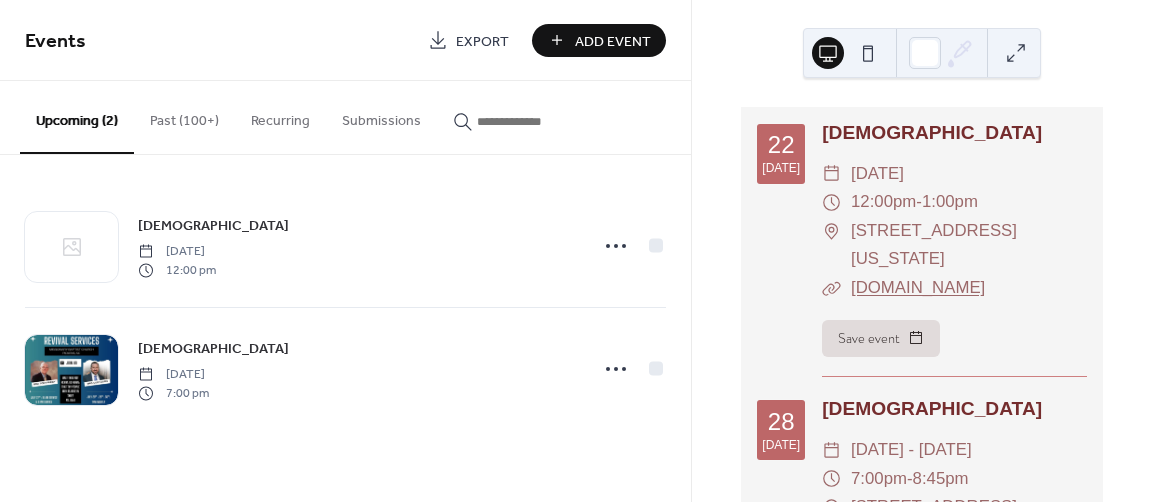 click on "Add Event" at bounding box center [613, 41] 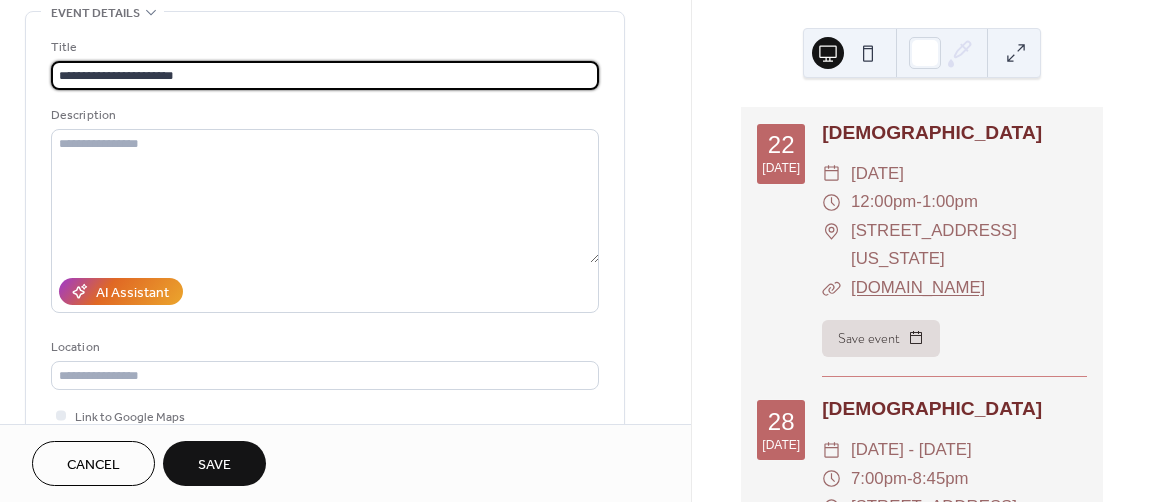 scroll, scrollTop: 300, scrollLeft: 0, axis: vertical 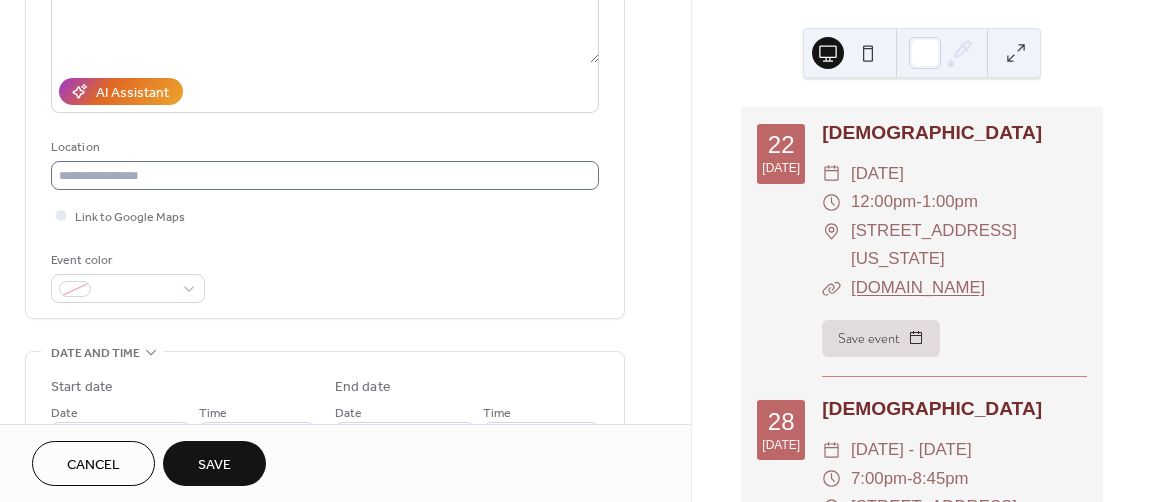 type on "**********" 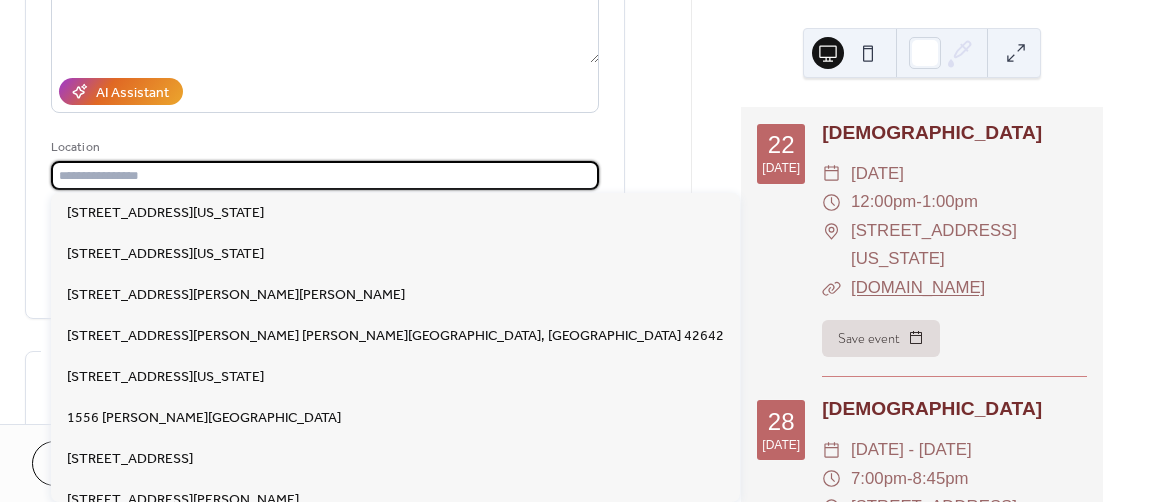 click at bounding box center [325, 175] 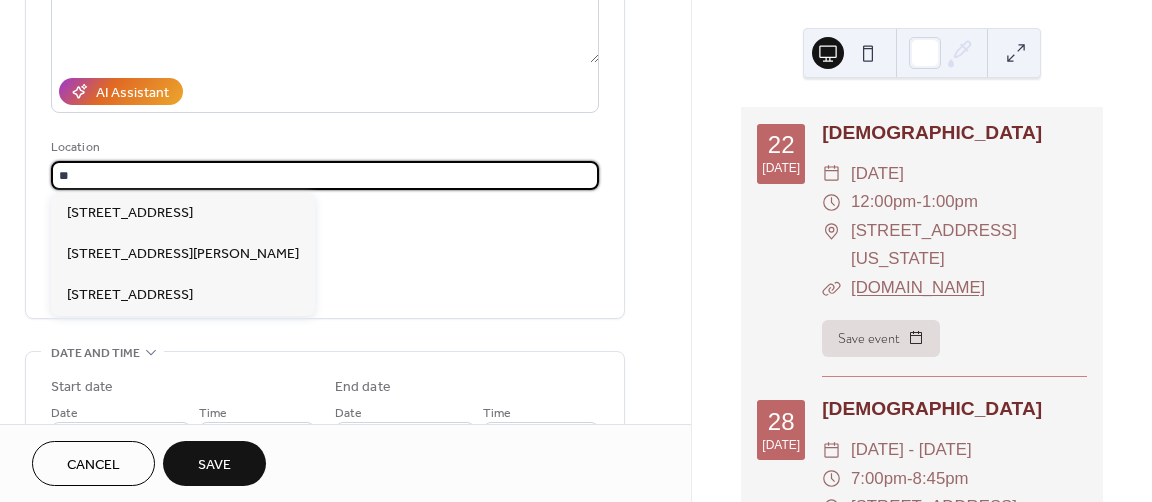 type on "*" 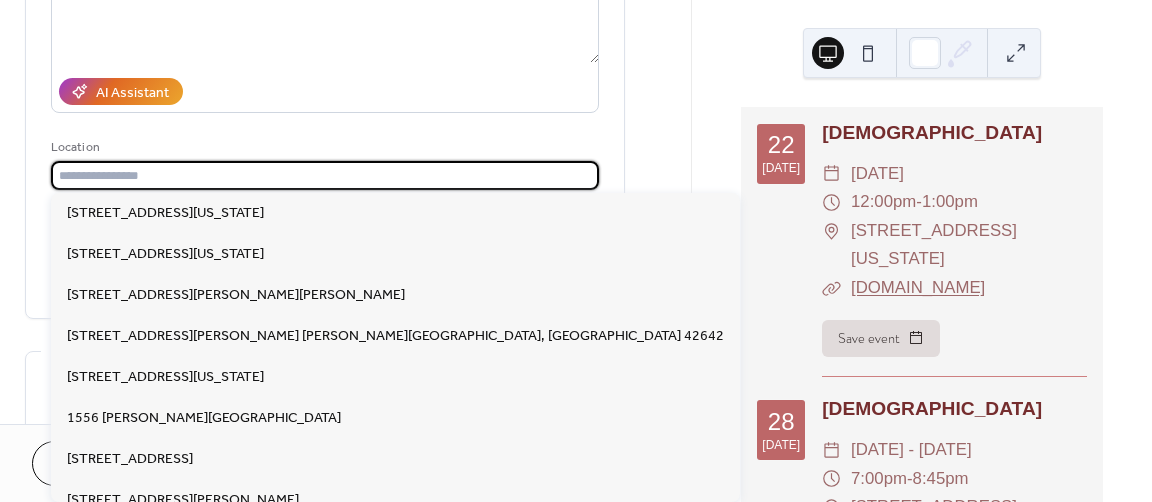 paste on "**********" 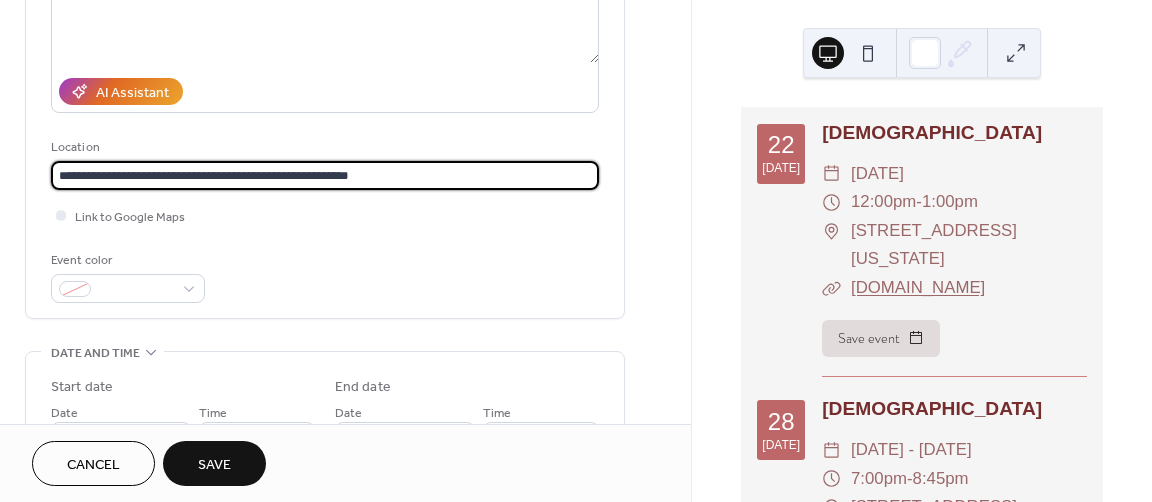 scroll, scrollTop: 400, scrollLeft: 0, axis: vertical 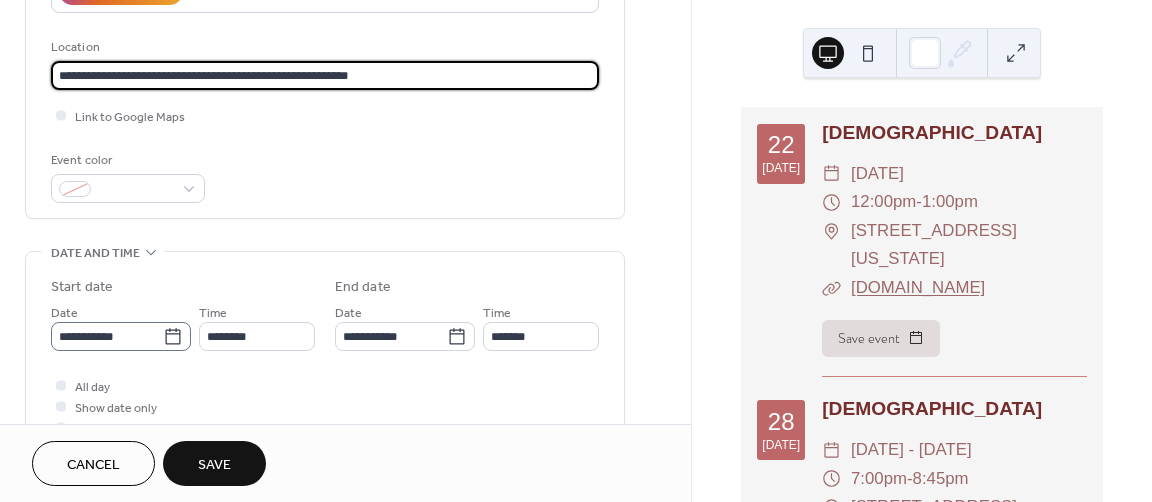 type on "**********" 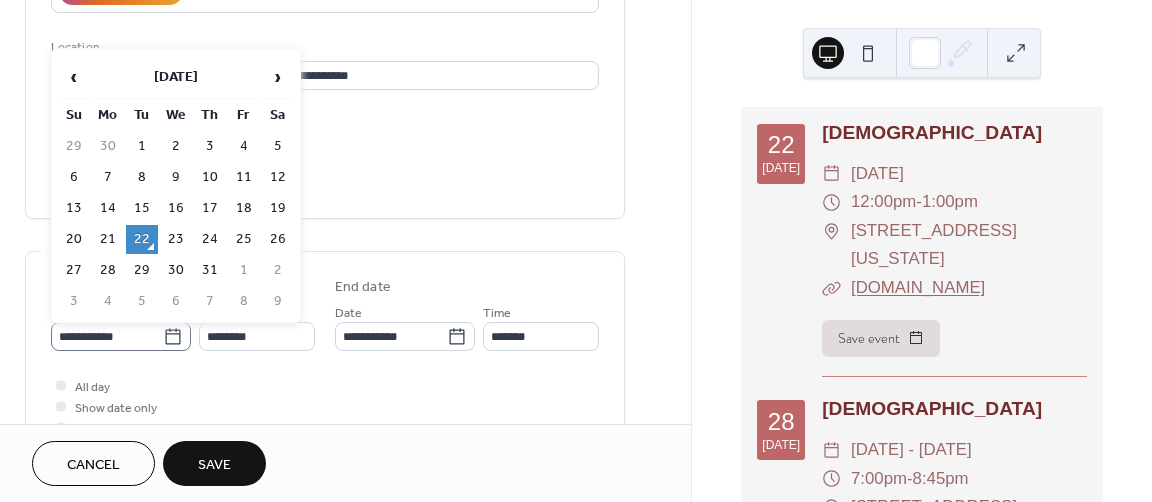 click 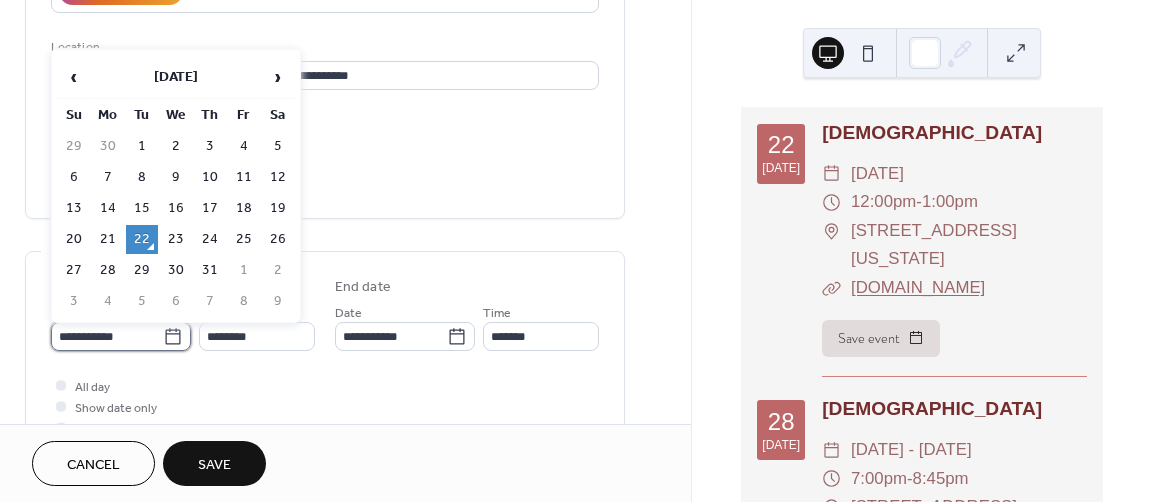 click on "**********" at bounding box center (107, 336) 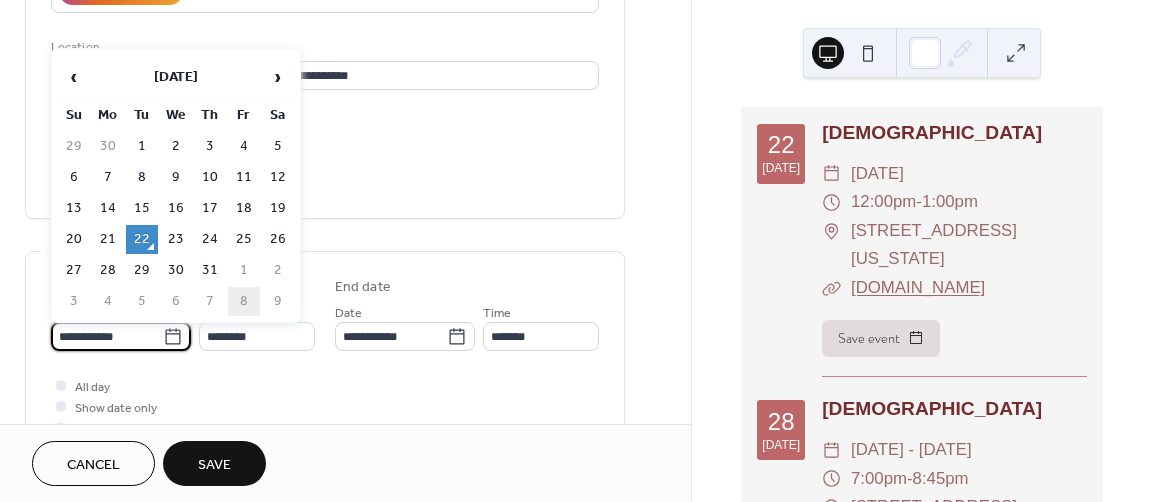 click on "8" at bounding box center [244, 301] 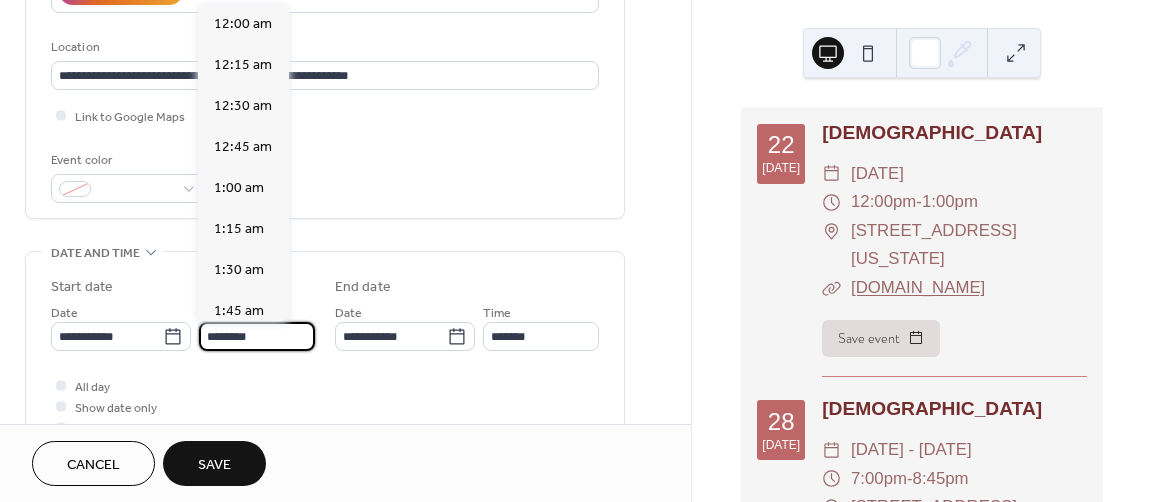 click on "********" at bounding box center (257, 336) 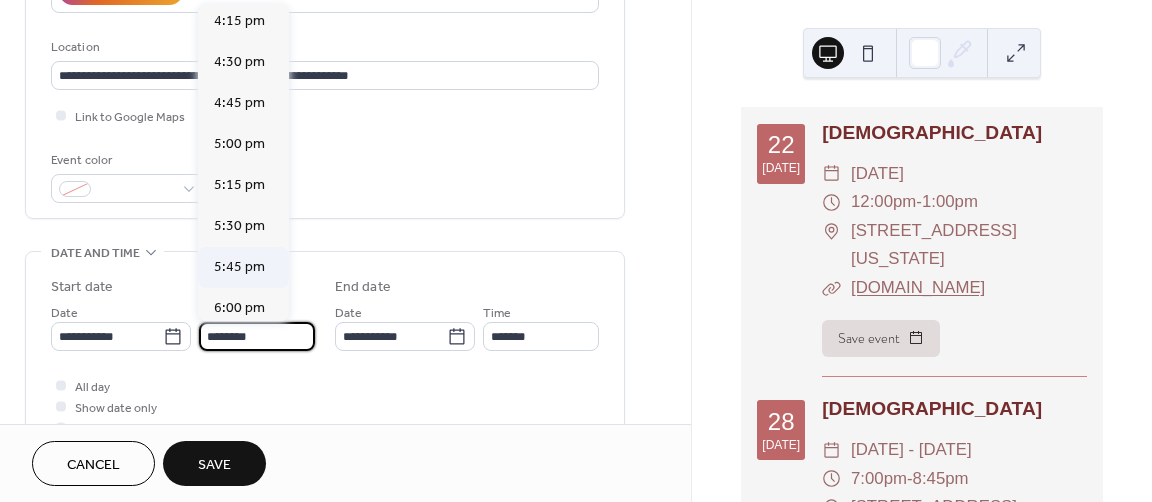 scroll, scrollTop: 2968, scrollLeft: 0, axis: vertical 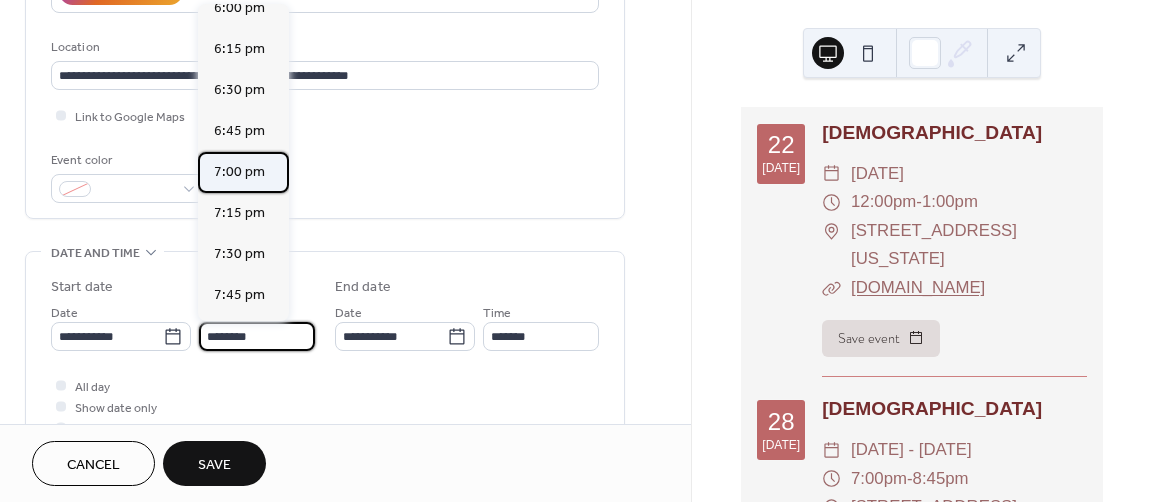 click on "7:00 pm" at bounding box center [239, 172] 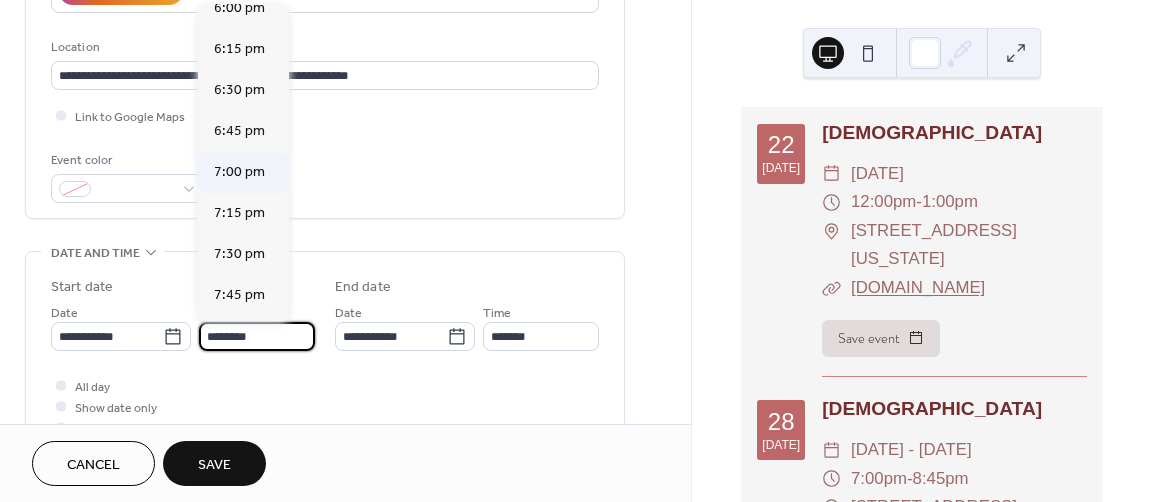 type on "*******" 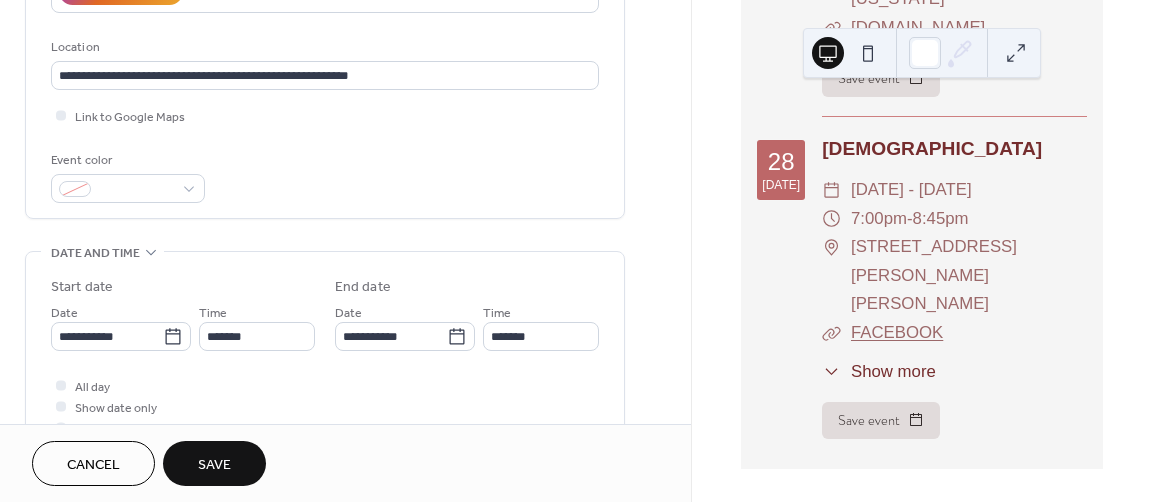 scroll, scrollTop: 0, scrollLeft: 0, axis: both 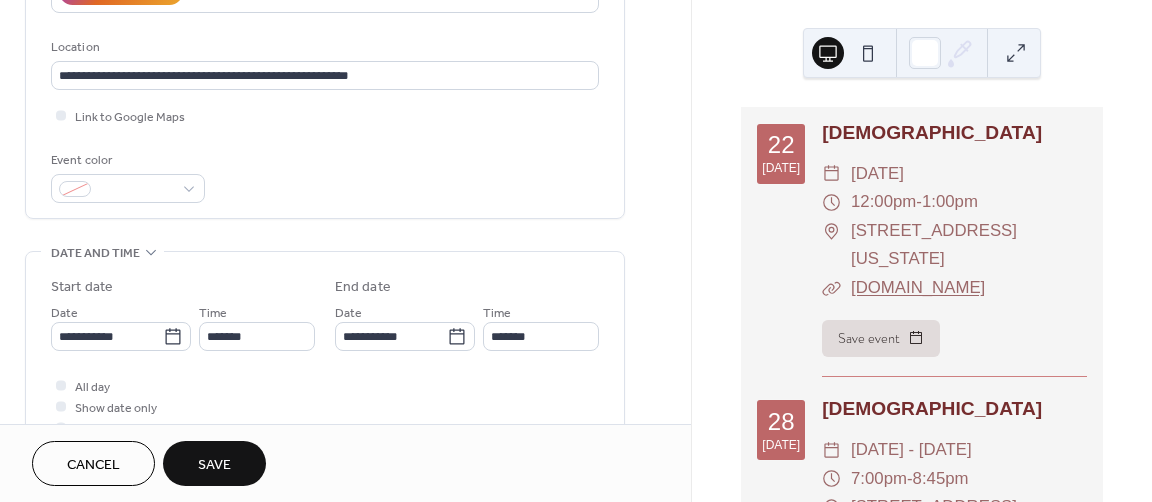 click on "Save" at bounding box center (214, 465) 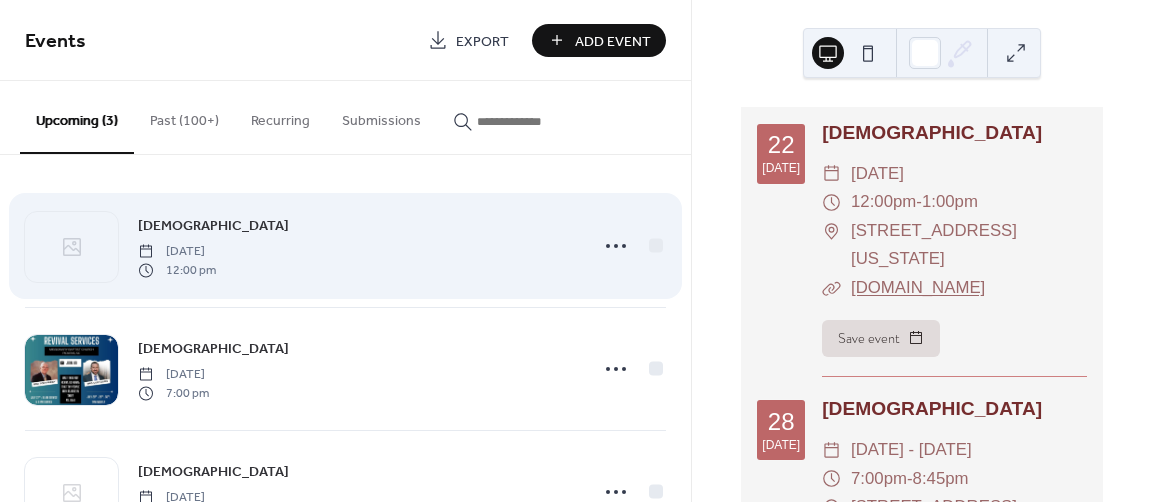 click on "[DEMOGRAPHIC_DATA] [DATE] 12:00 pm" at bounding box center (357, 246) 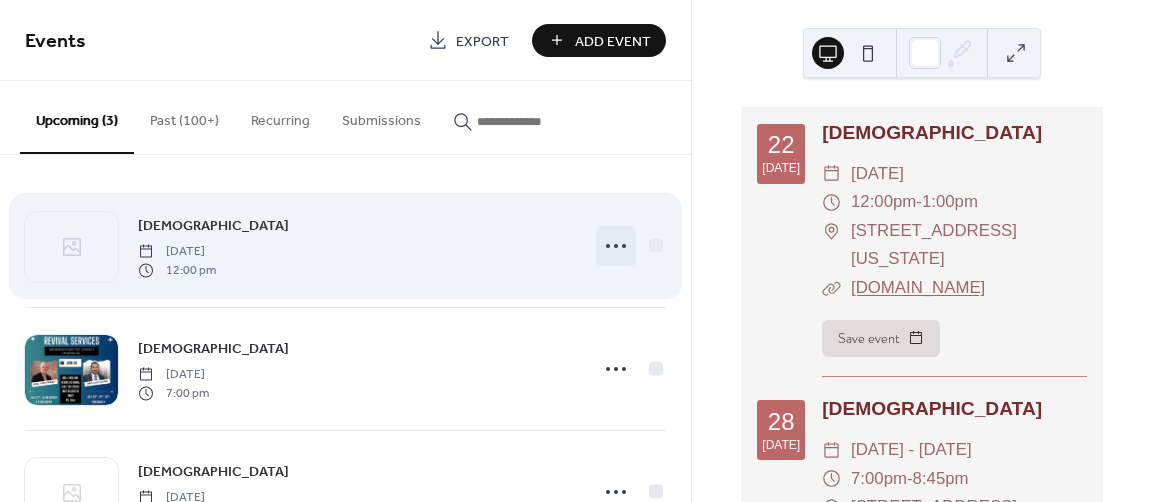click at bounding box center [616, 246] 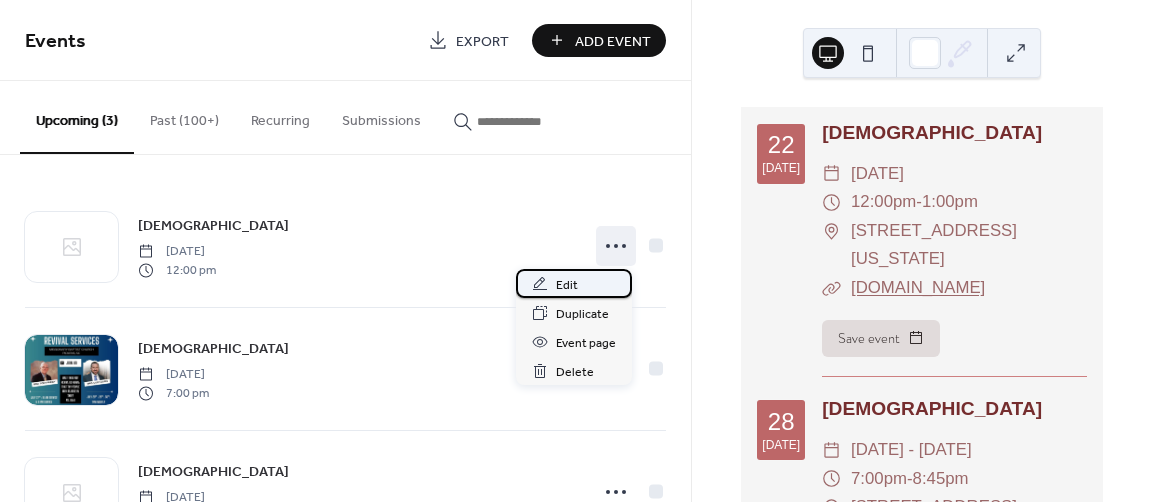 click on "Edit" at bounding box center [567, 285] 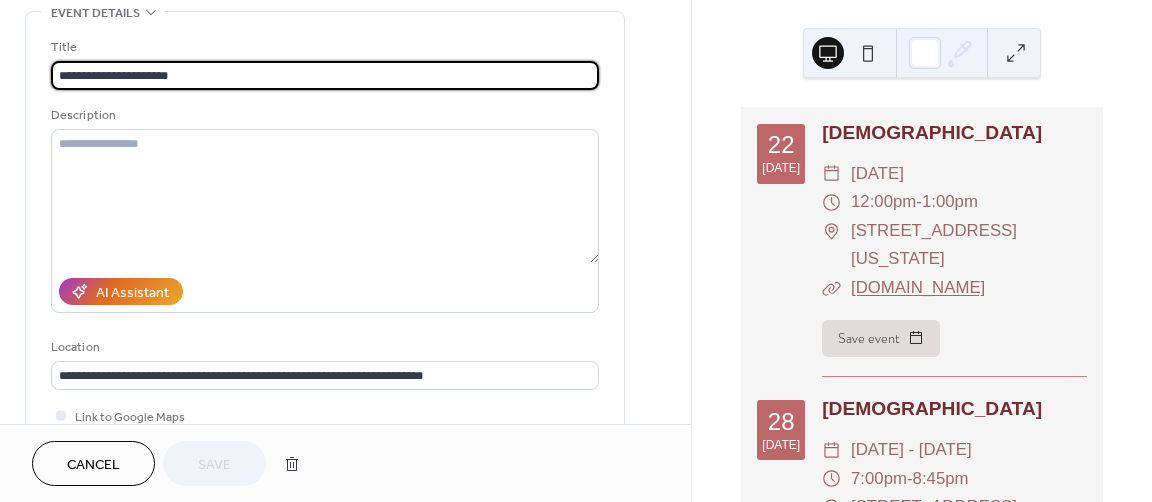 scroll, scrollTop: 500, scrollLeft: 0, axis: vertical 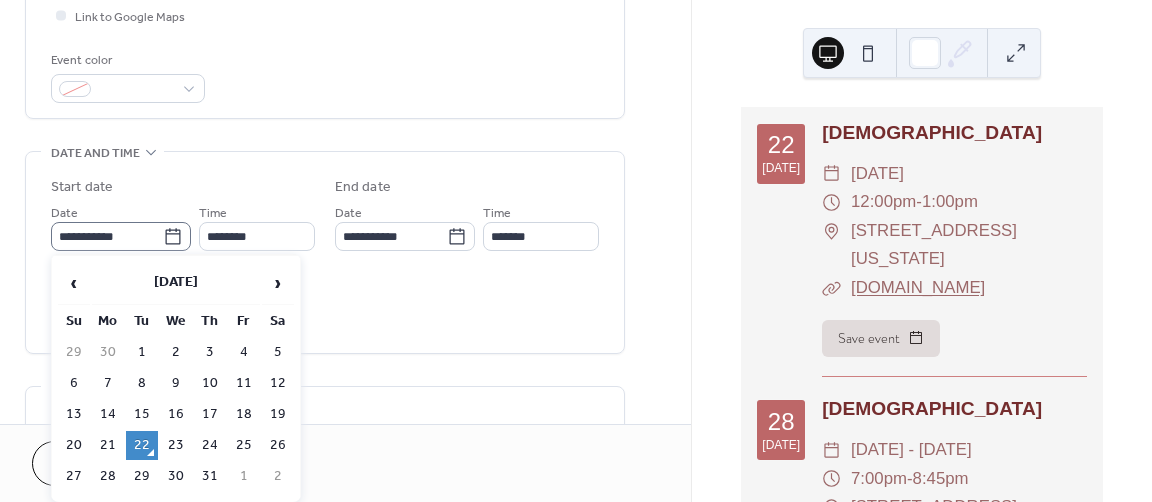 click 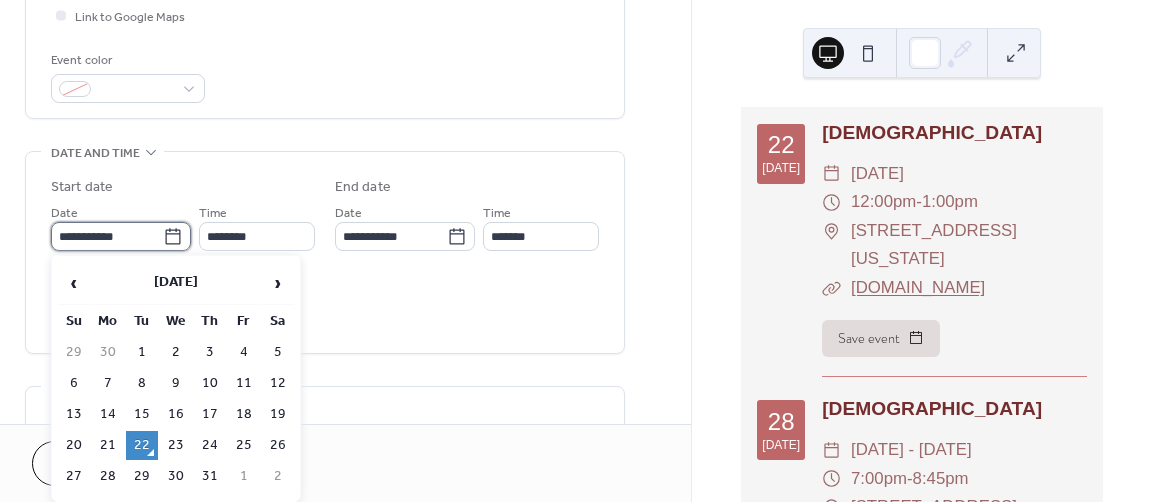 click on "**********" at bounding box center [107, 236] 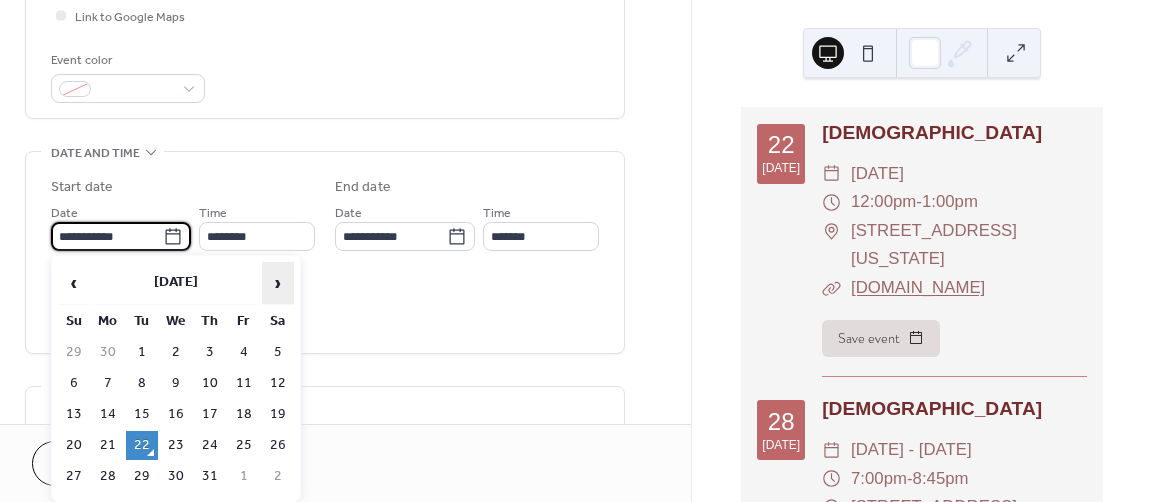 click on "›" at bounding box center [278, 283] 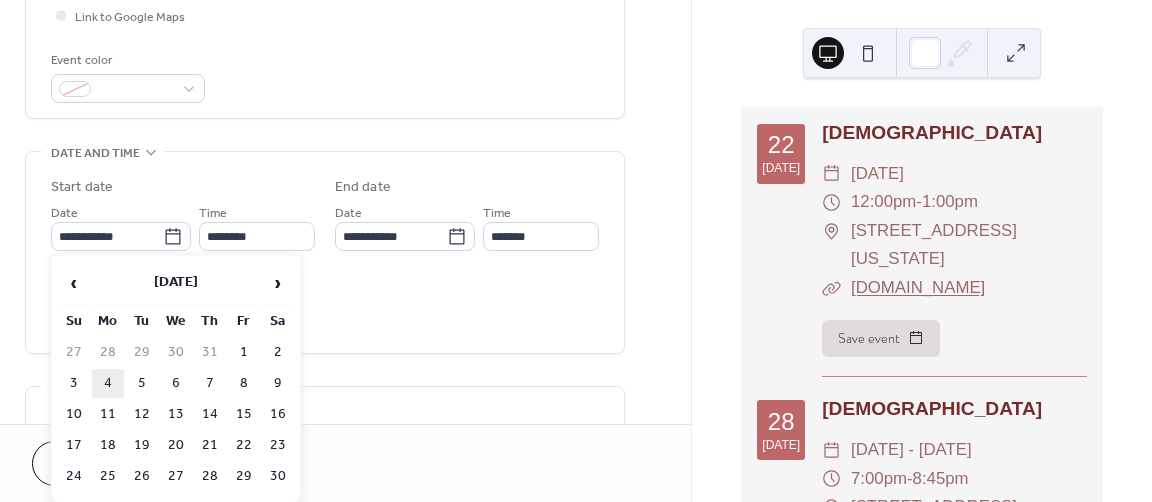 click on "4" at bounding box center [108, 383] 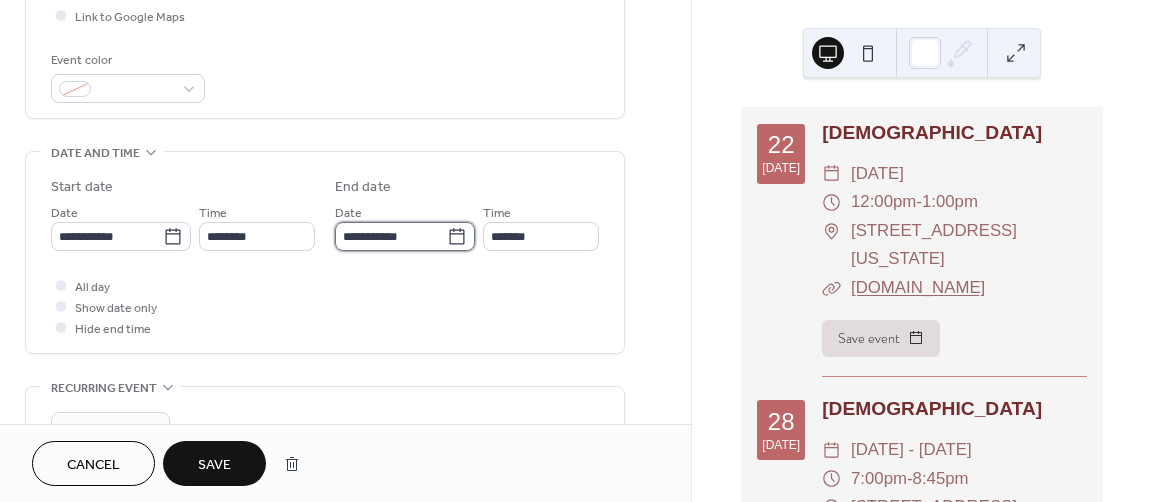 click on "**********" at bounding box center [391, 236] 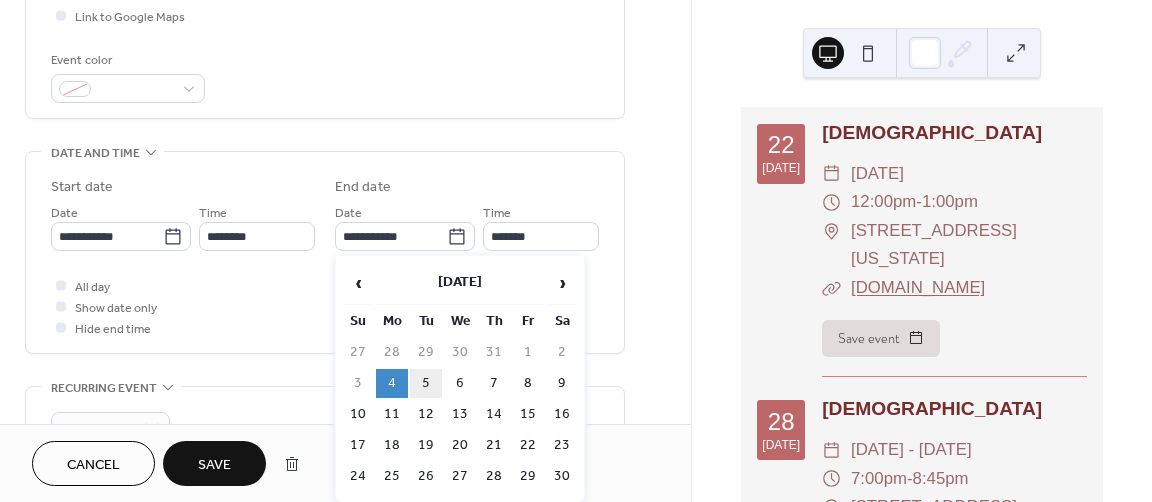 click on "5" at bounding box center [426, 383] 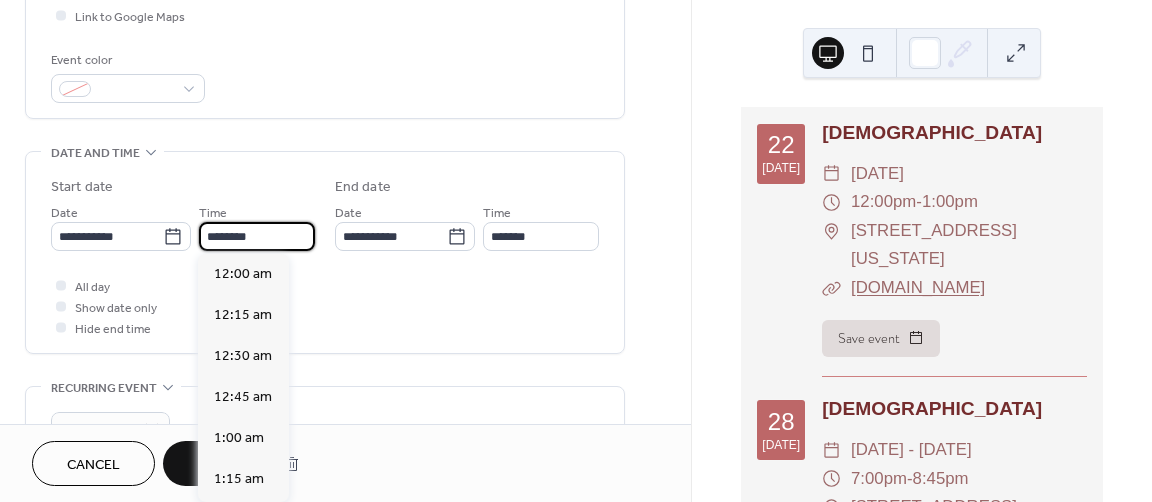 scroll, scrollTop: 1968, scrollLeft: 0, axis: vertical 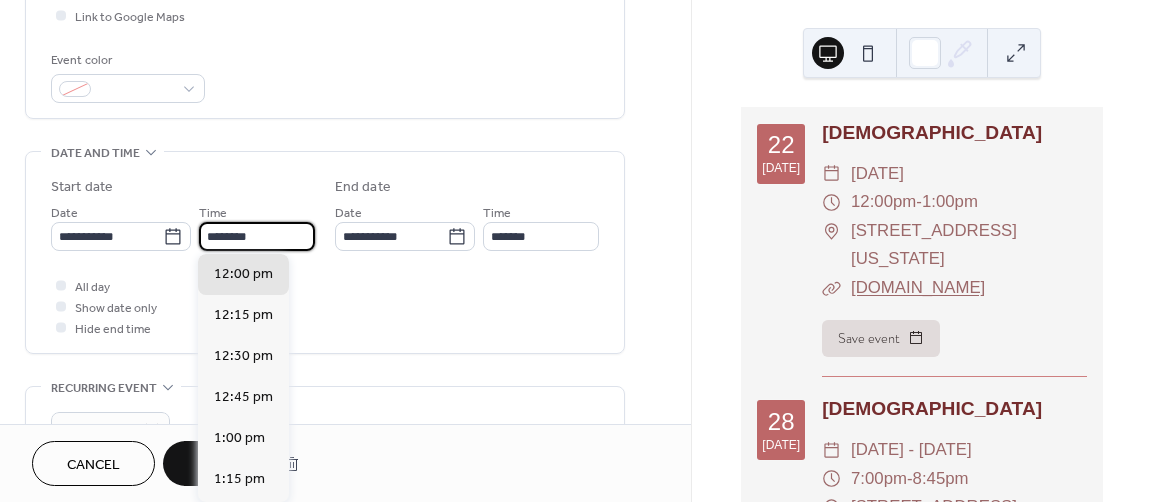 click on "********" at bounding box center [257, 236] 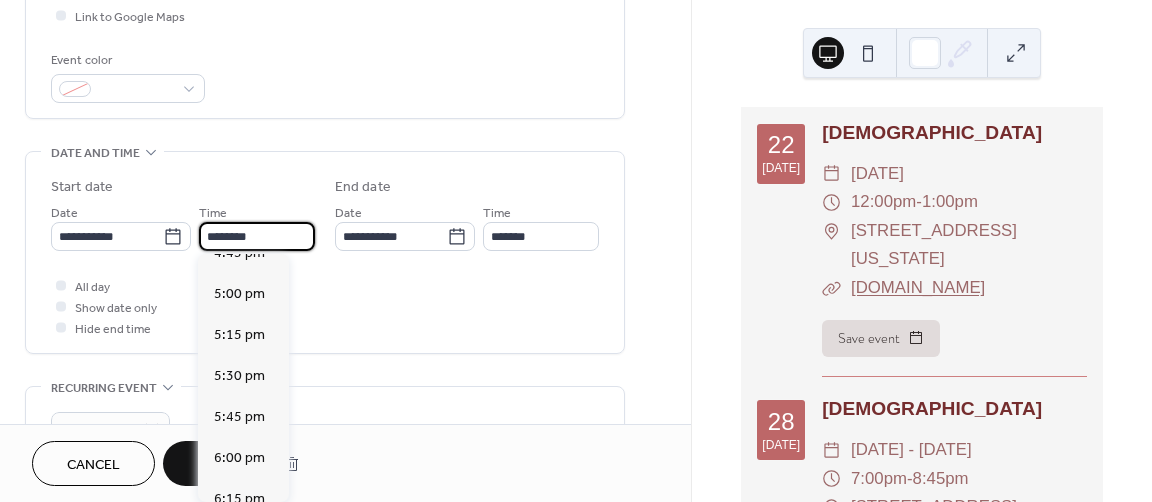 scroll, scrollTop: 2968, scrollLeft: 0, axis: vertical 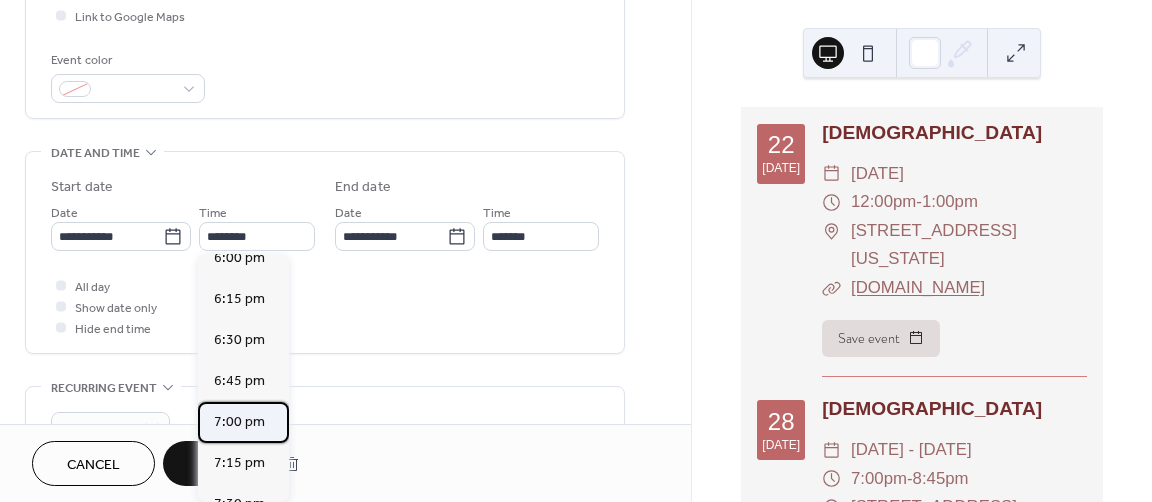 click on "7:00 pm" at bounding box center (239, 421) 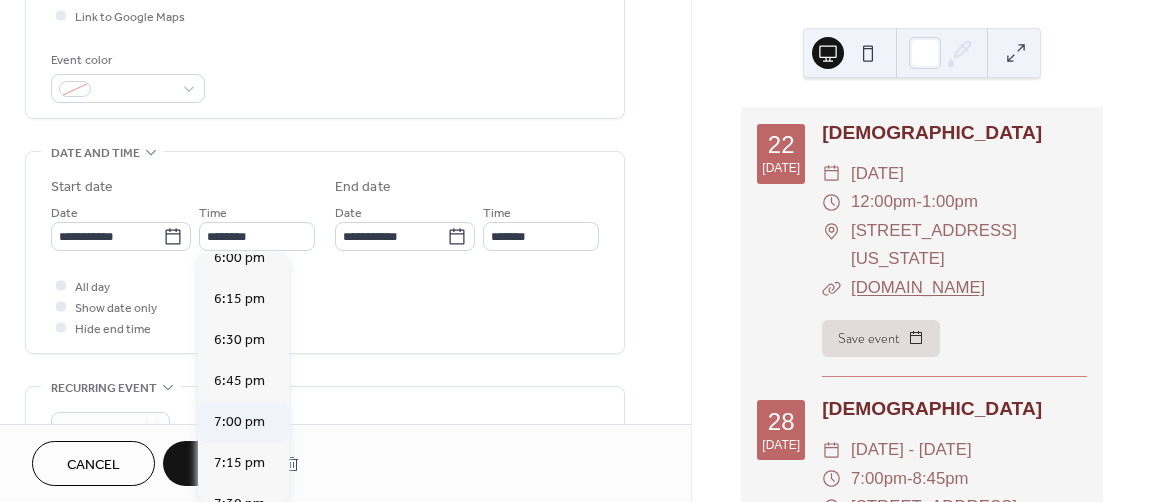 type on "*******" 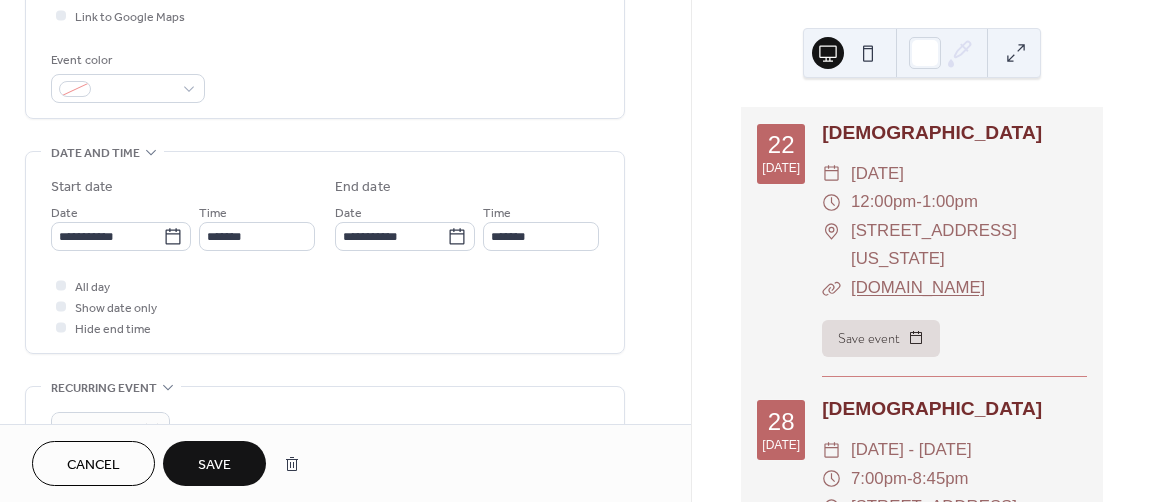 click on "All day Show date only Hide end time" at bounding box center [325, 306] 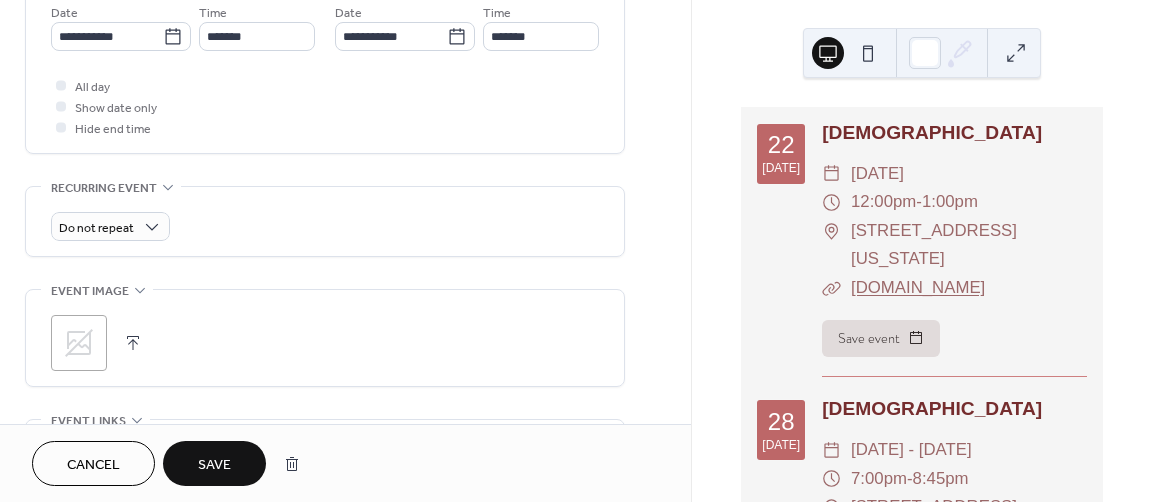 scroll, scrollTop: 500, scrollLeft: 0, axis: vertical 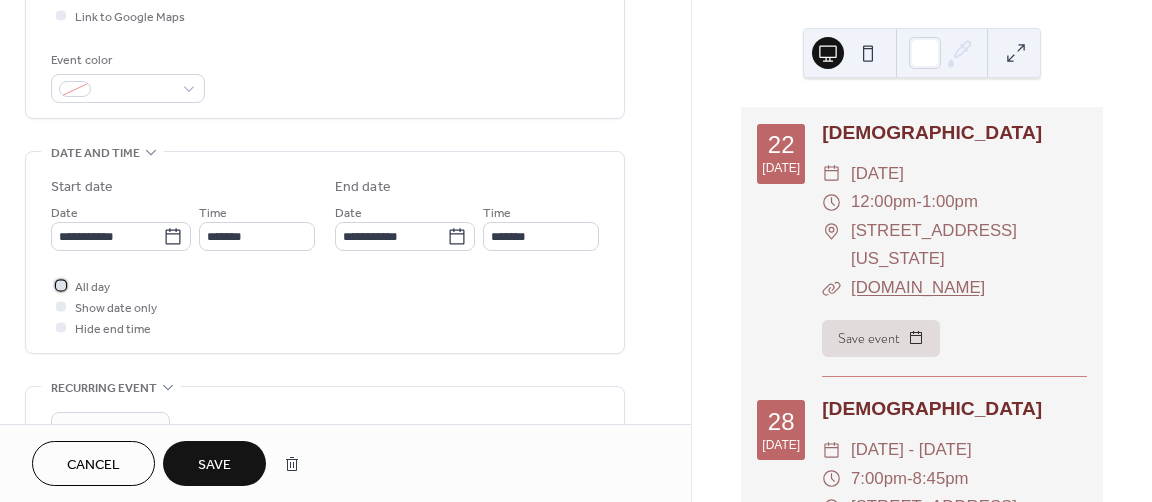 click on "All day" at bounding box center (92, 287) 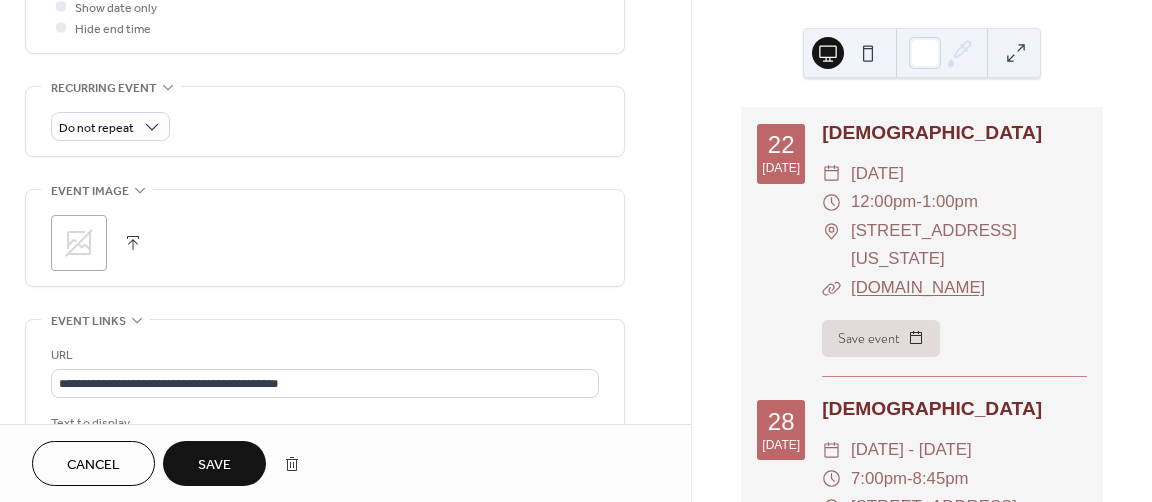 scroll, scrollTop: 1000, scrollLeft: 0, axis: vertical 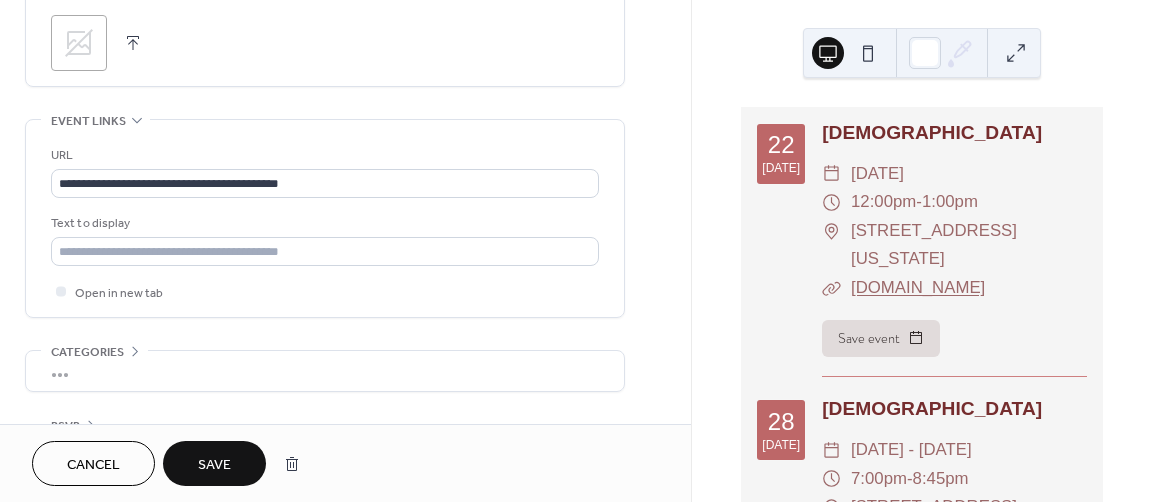 click on "Save" at bounding box center (214, 463) 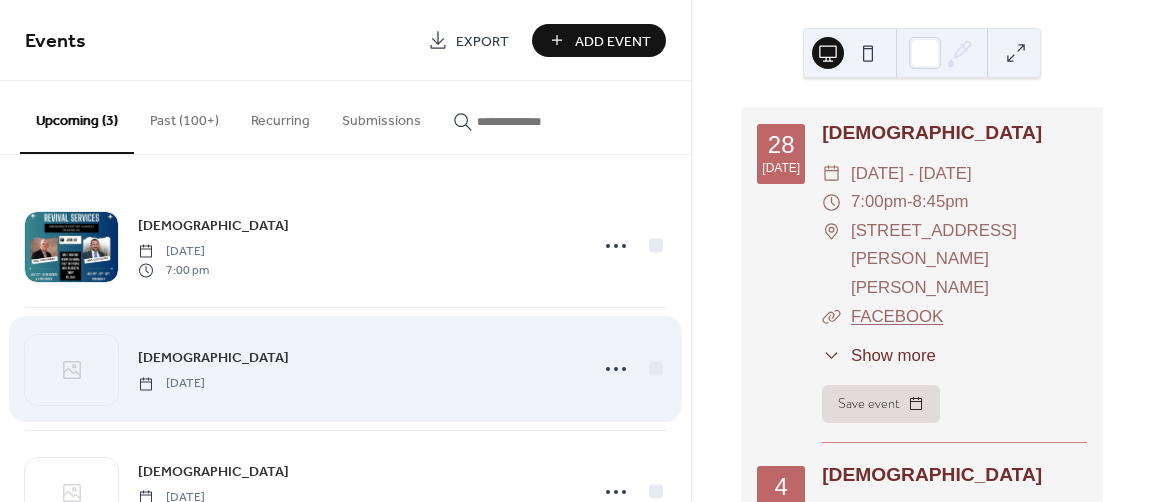 scroll, scrollTop: 79, scrollLeft: 0, axis: vertical 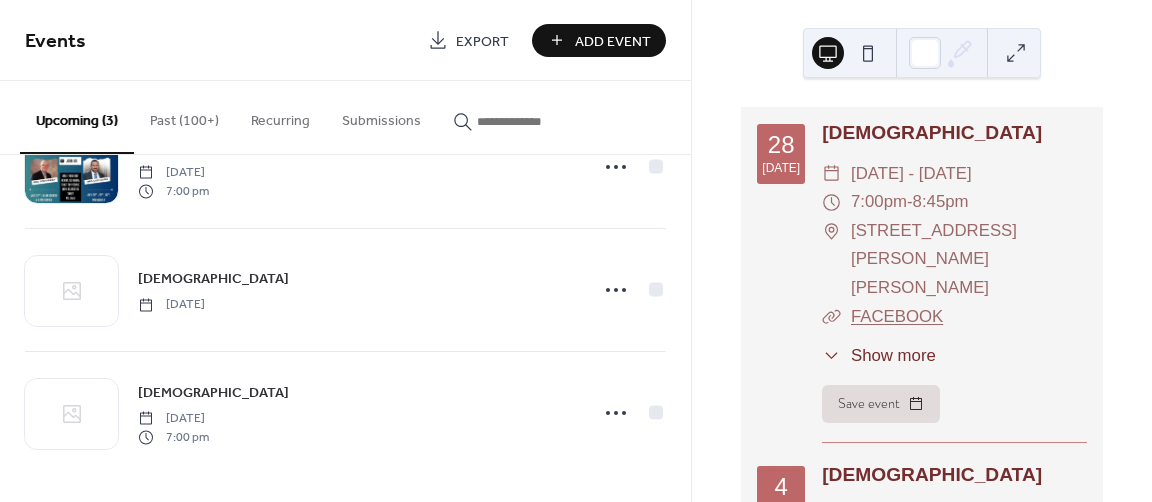 click on "Add Event" at bounding box center (613, 41) 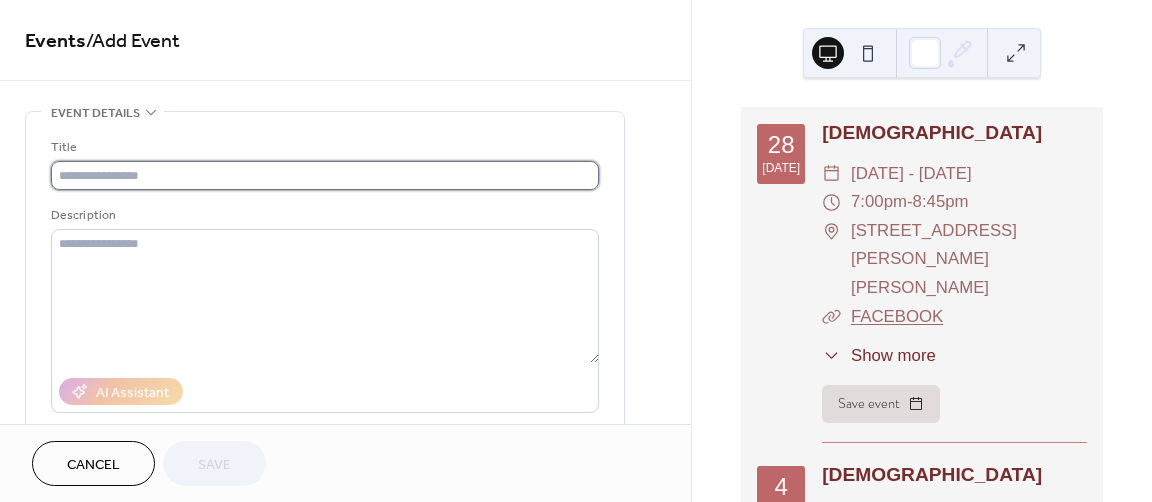click at bounding box center [325, 175] 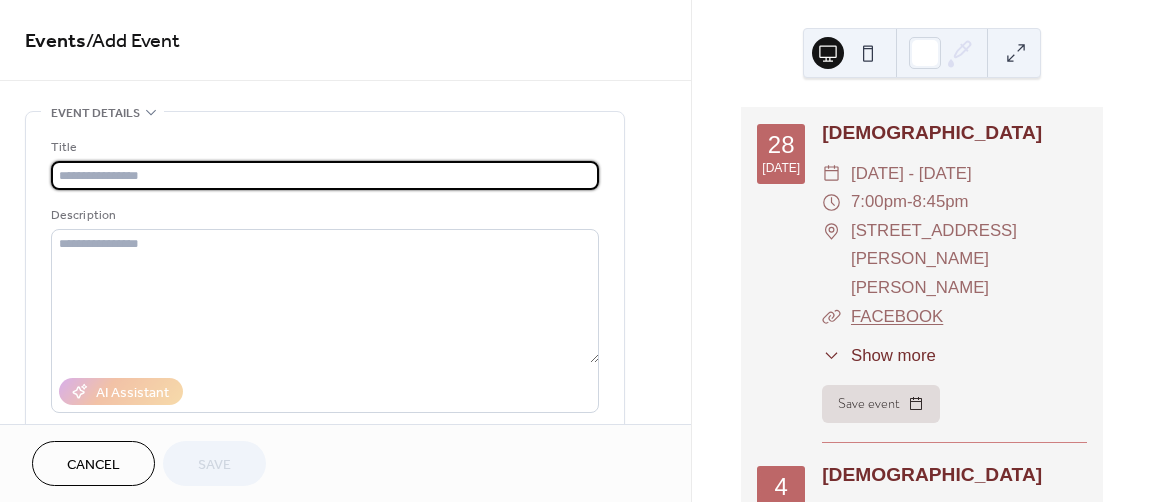 paste on "**********" 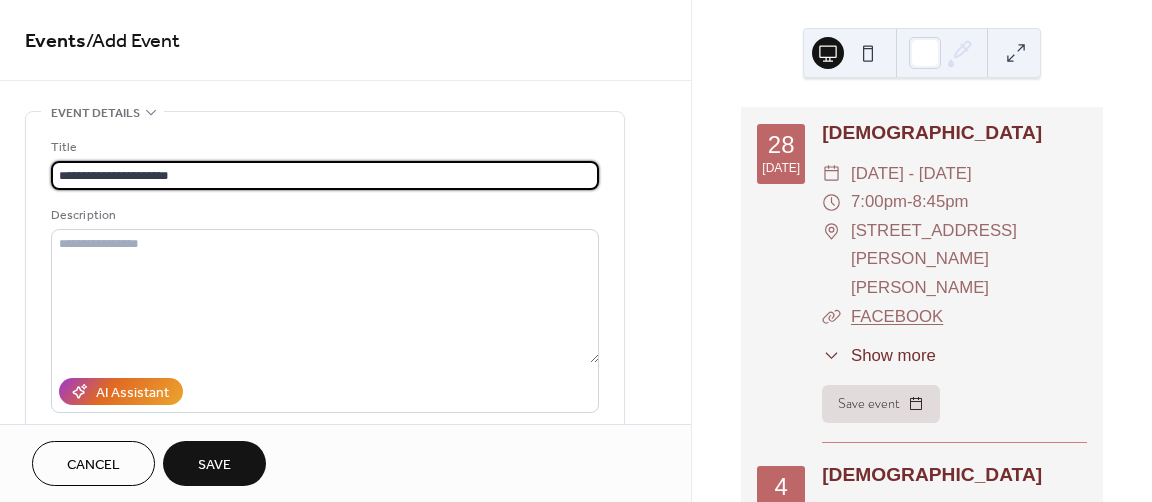 type on "**********" 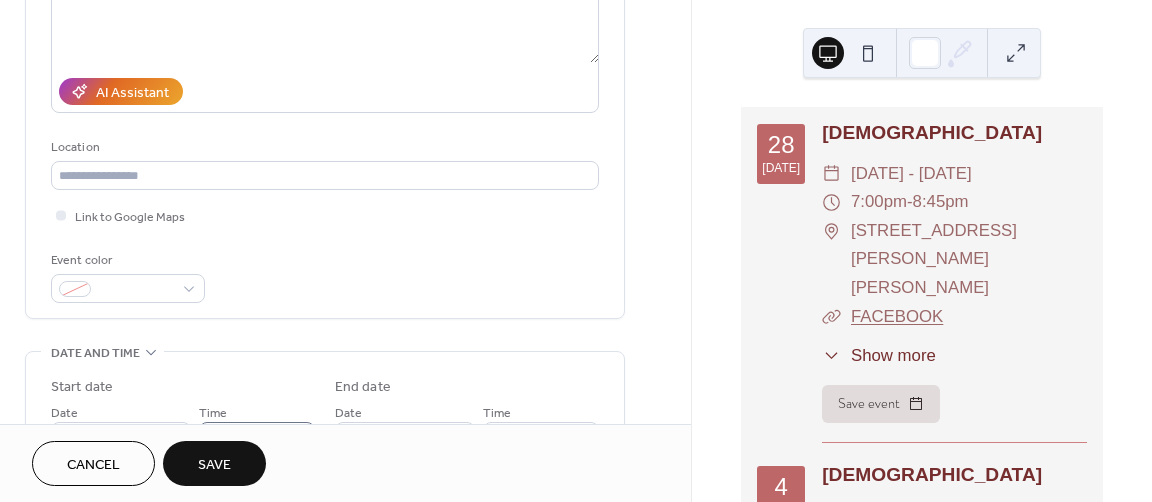 scroll, scrollTop: 600, scrollLeft: 0, axis: vertical 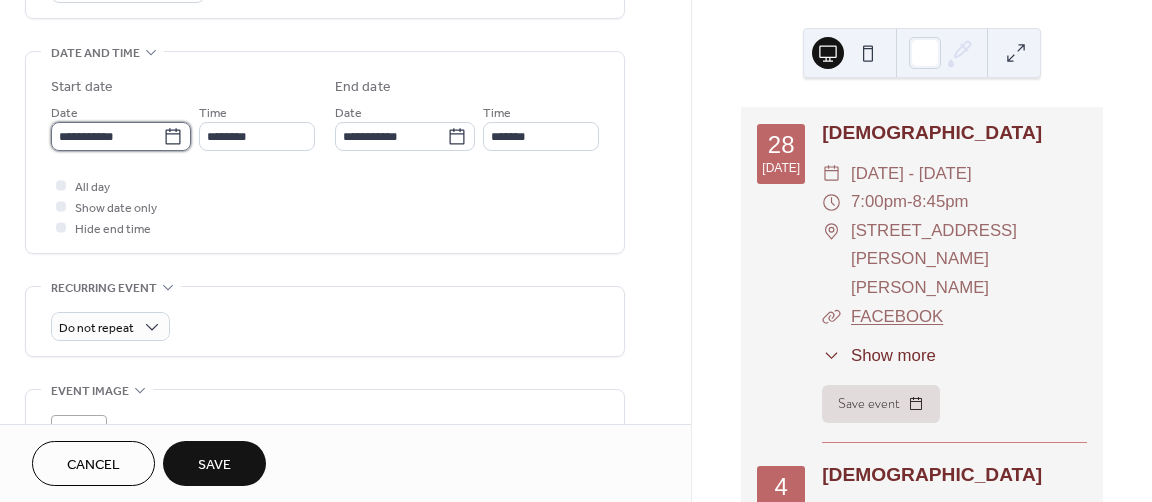 click on "**********" at bounding box center (107, 136) 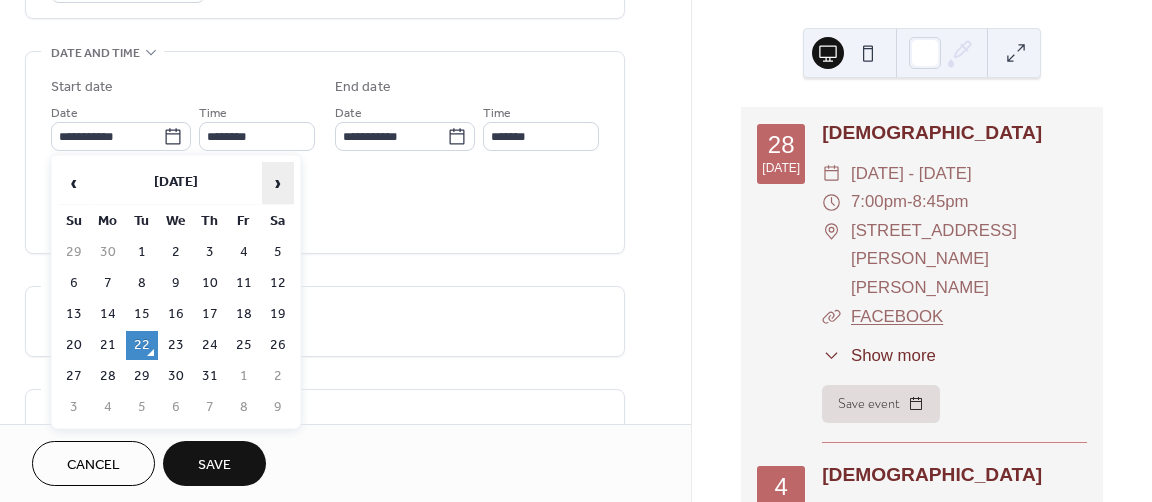 click on "›" at bounding box center [278, 183] 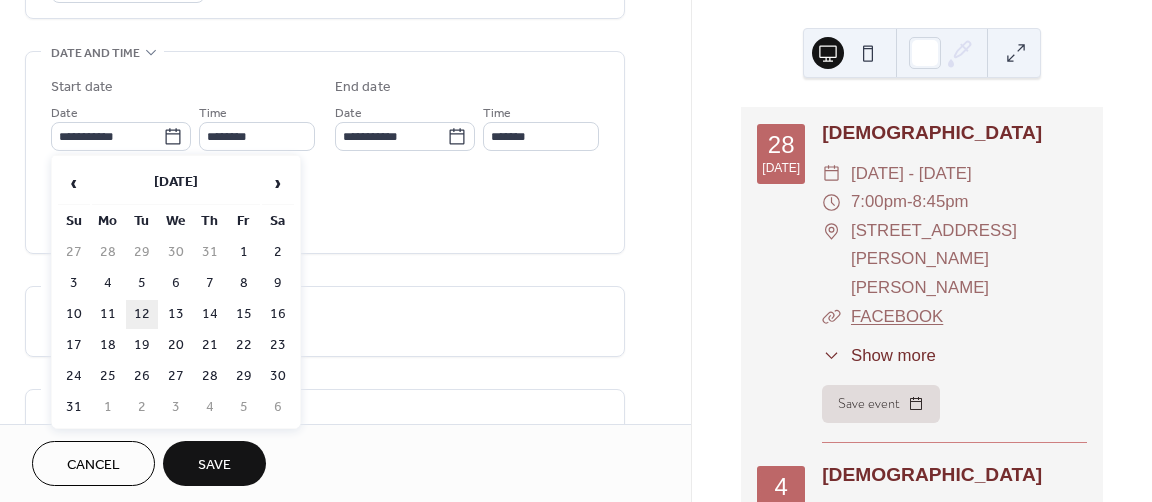 click on "12" at bounding box center [142, 314] 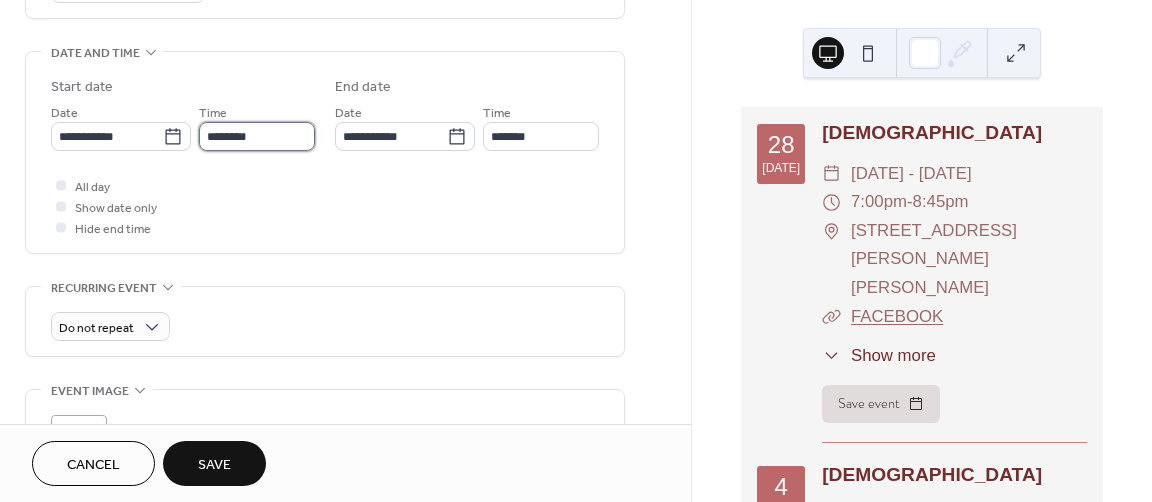 click on "********" at bounding box center (257, 136) 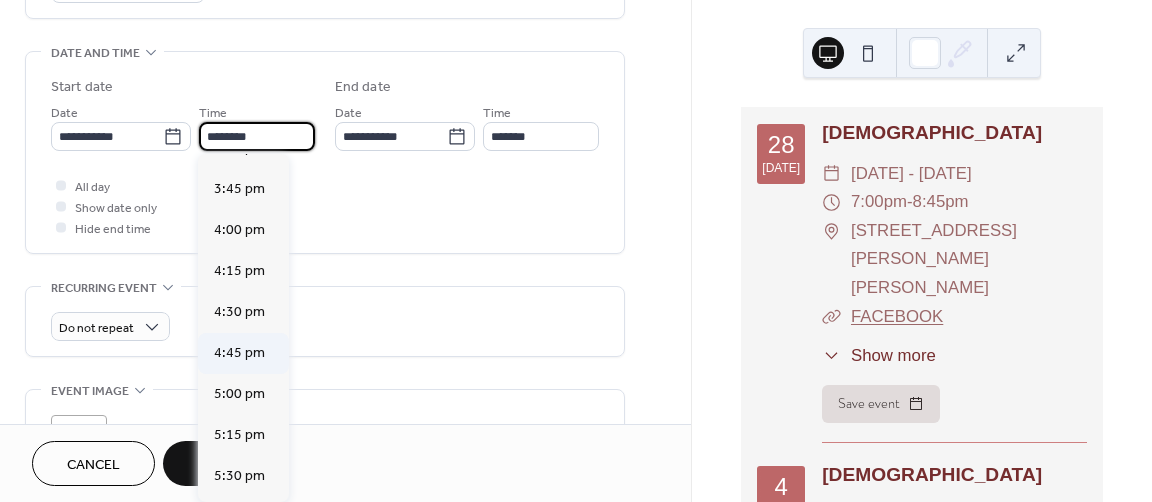 scroll, scrollTop: 2868, scrollLeft: 0, axis: vertical 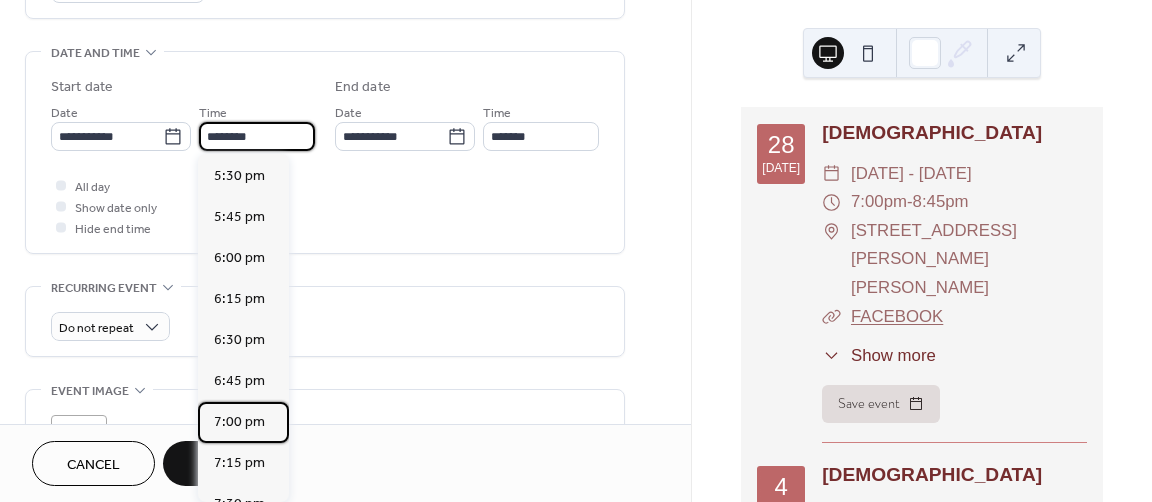 click on "7:00 pm" at bounding box center [239, 421] 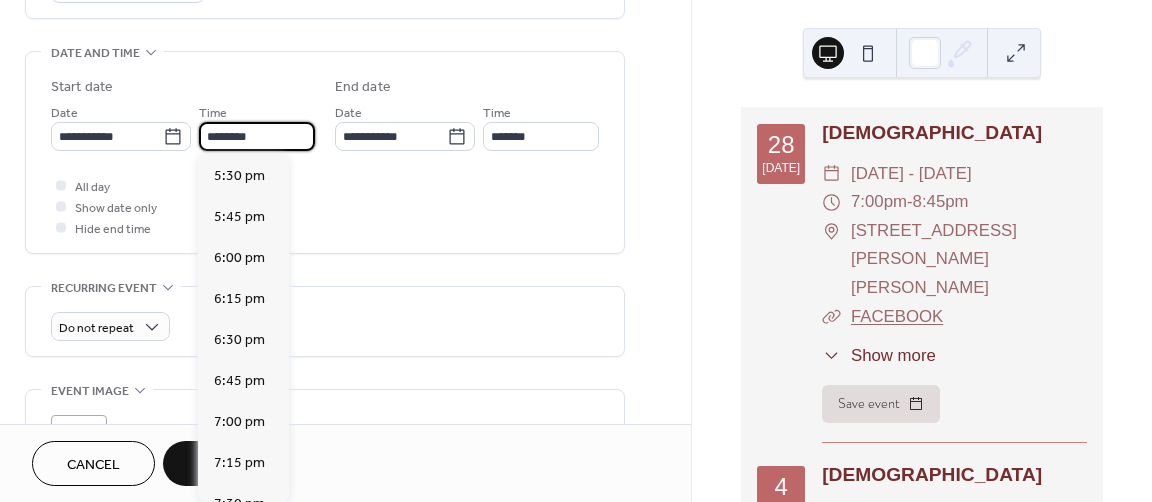 type on "*******" 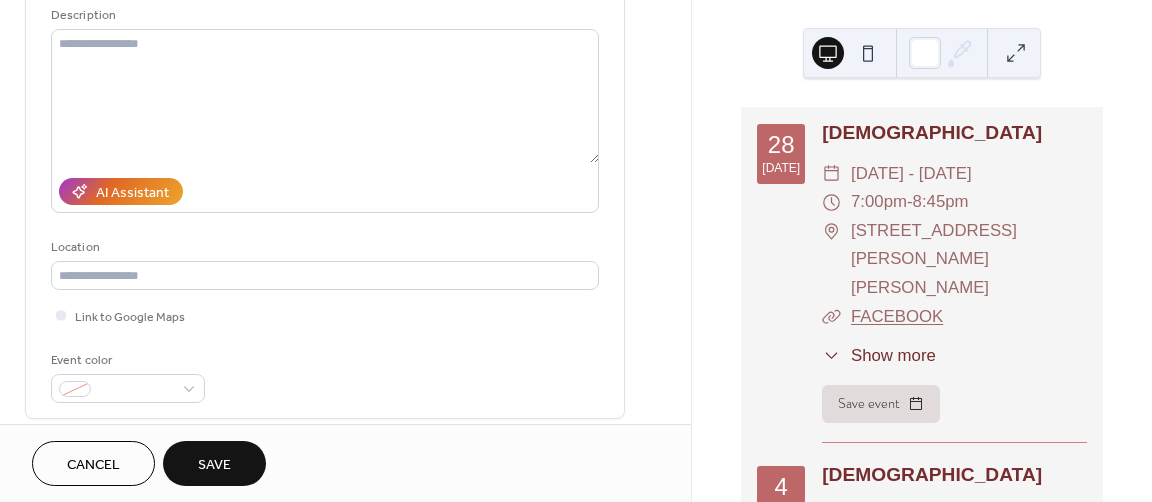 scroll, scrollTop: 100, scrollLeft: 0, axis: vertical 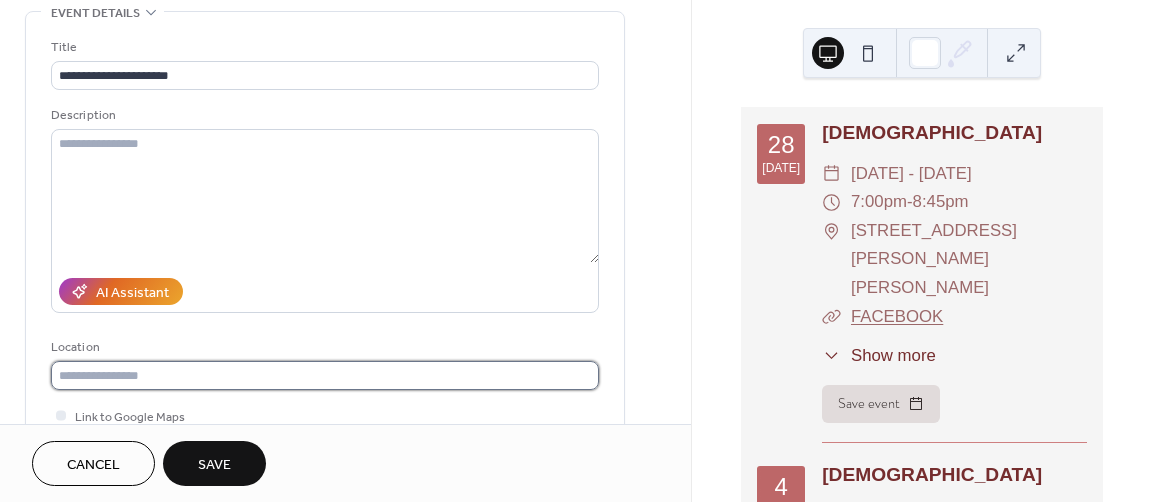 click at bounding box center (325, 375) 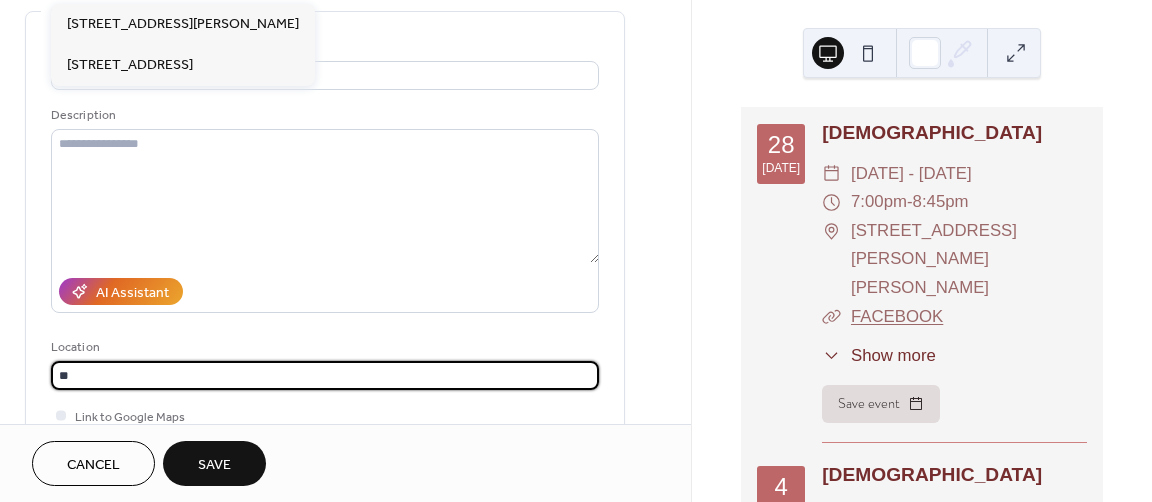 type on "*" 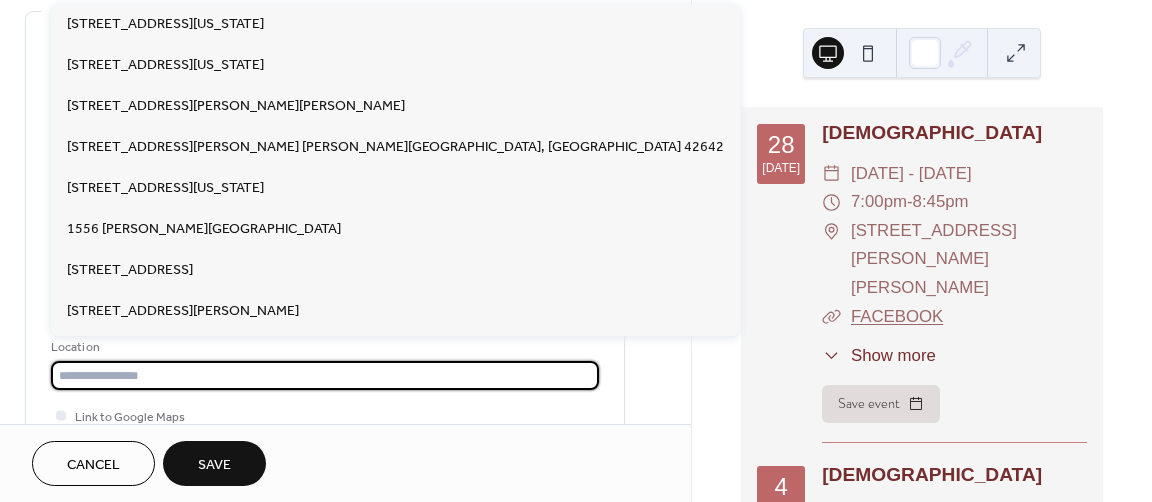 click at bounding box center (325, 375) 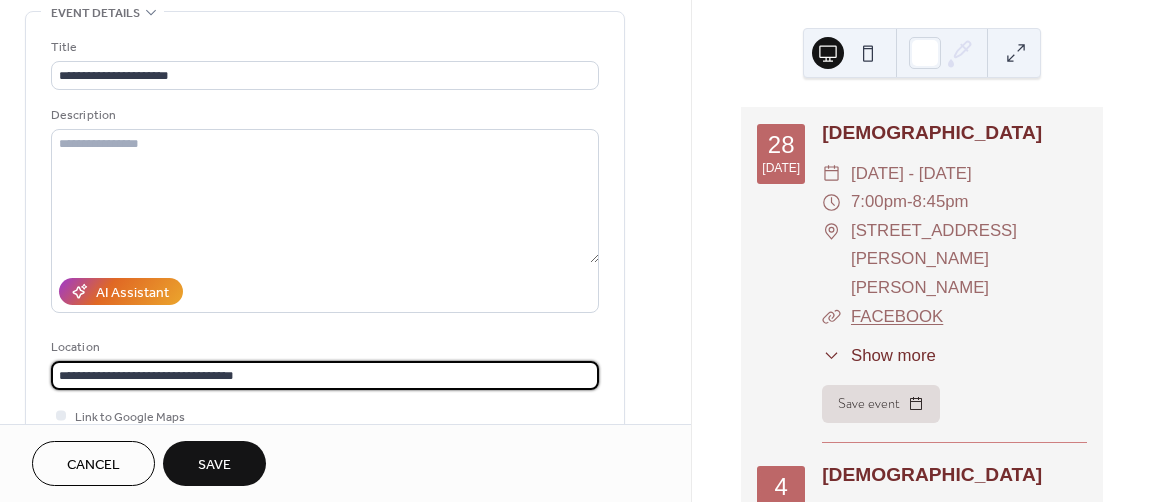 scroll, scrollTop: 200, scrollLeft: 0, axis: vertical 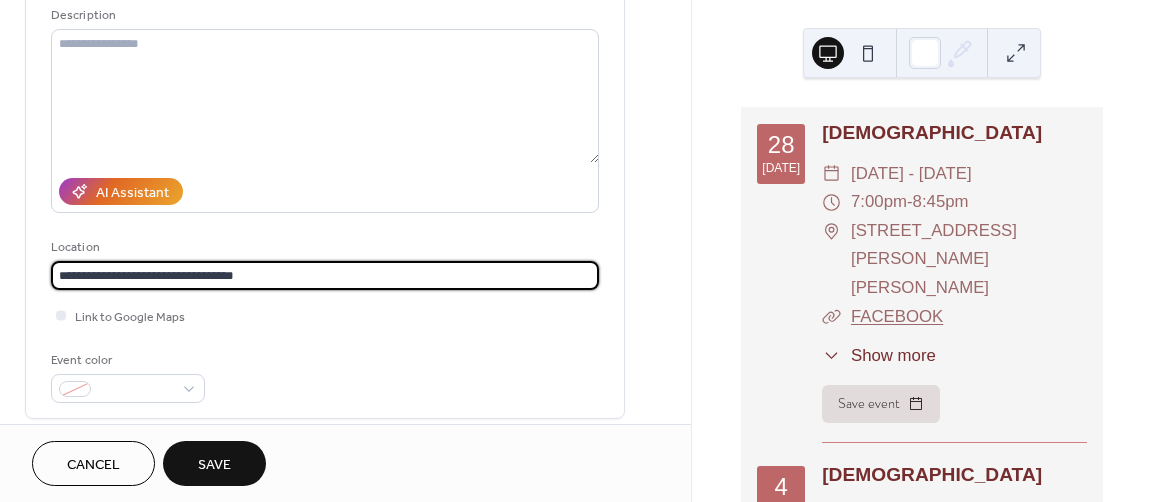 type on "**********" 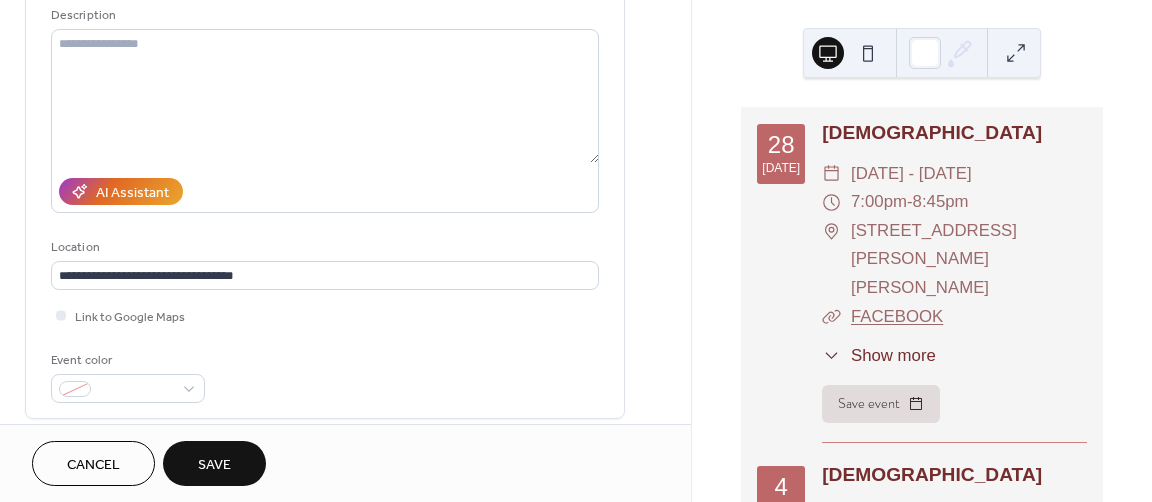 scroll, scrollTop: 500, scrollLeft: 0, axis: vertical 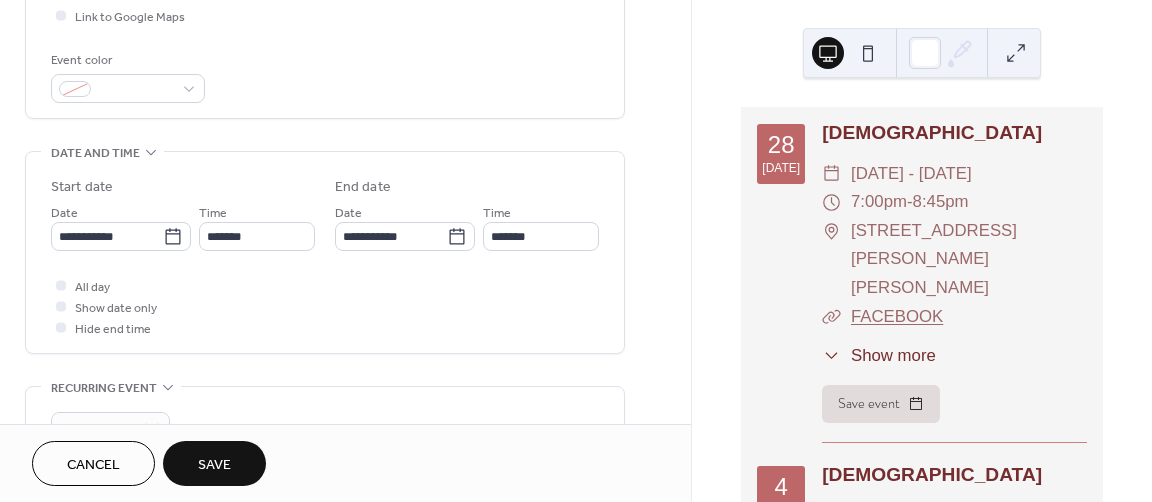 type 